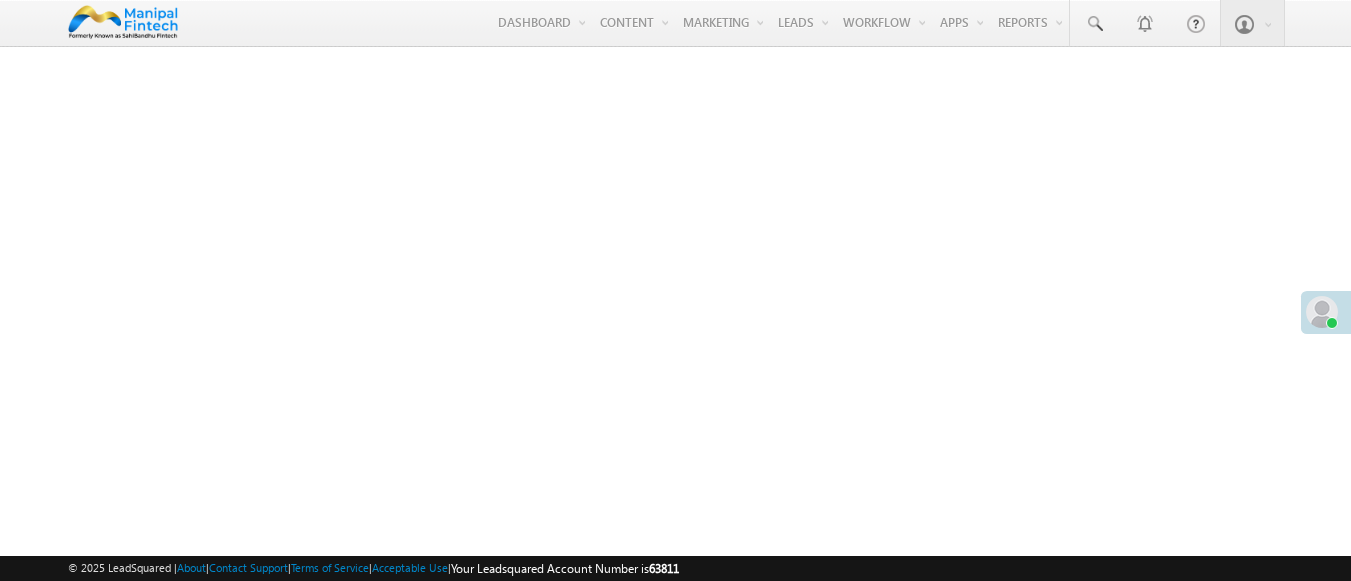 scroll, scrollTop: 0, scrollLeft: 0, axis: both 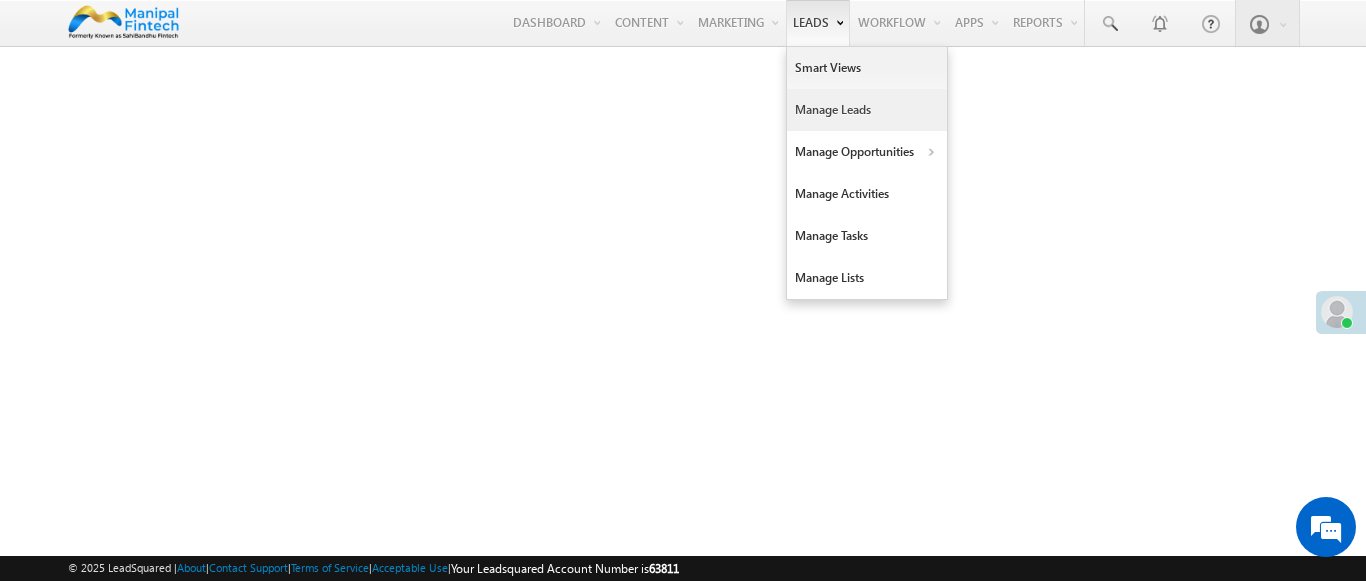click on "Manage Leads" at bounding box center [867, 110] 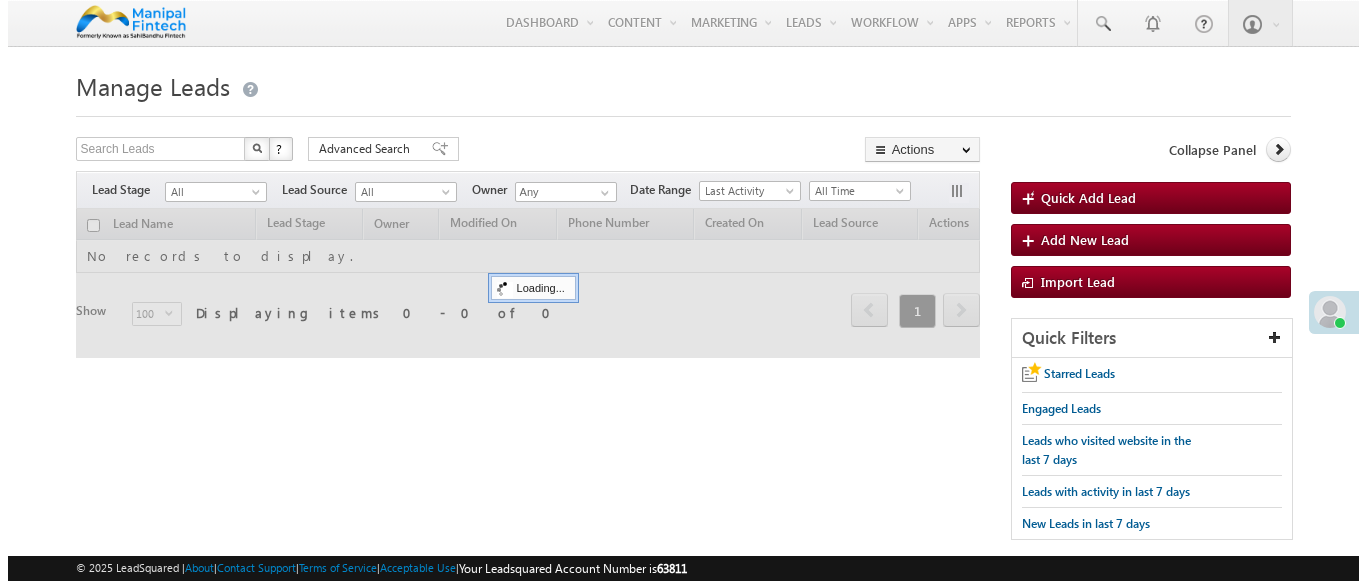 scroll, scrollTop: 0, scrollLeft: 0, axis: both 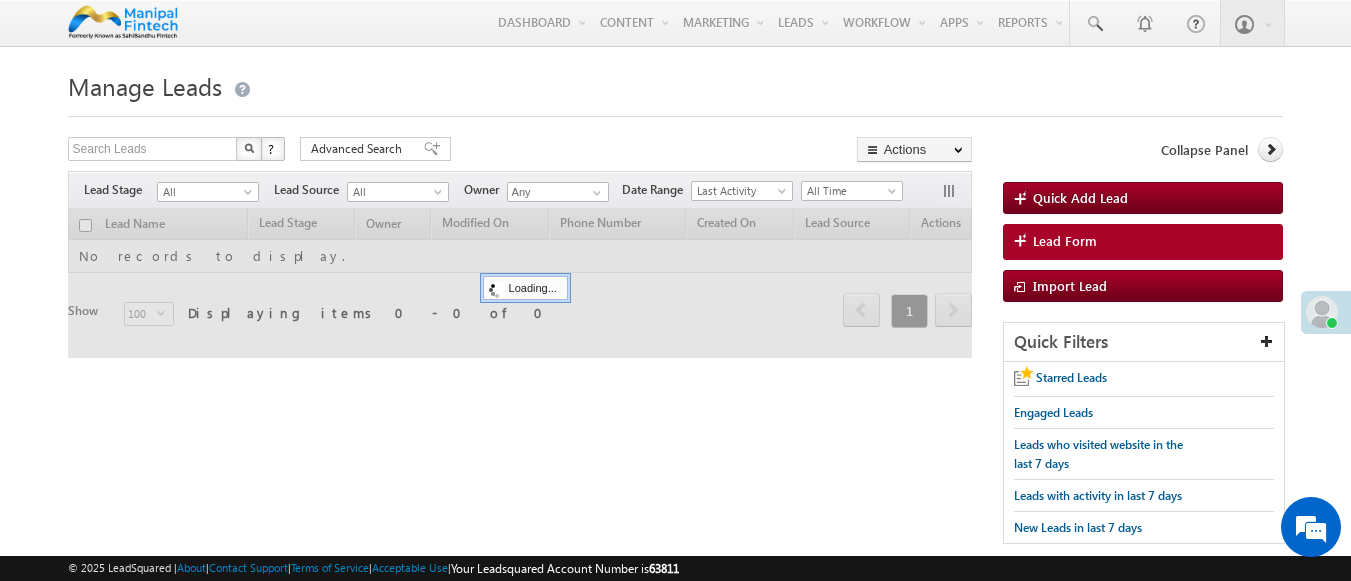 click on "Lead Form" at bounding box center (1065, 241) 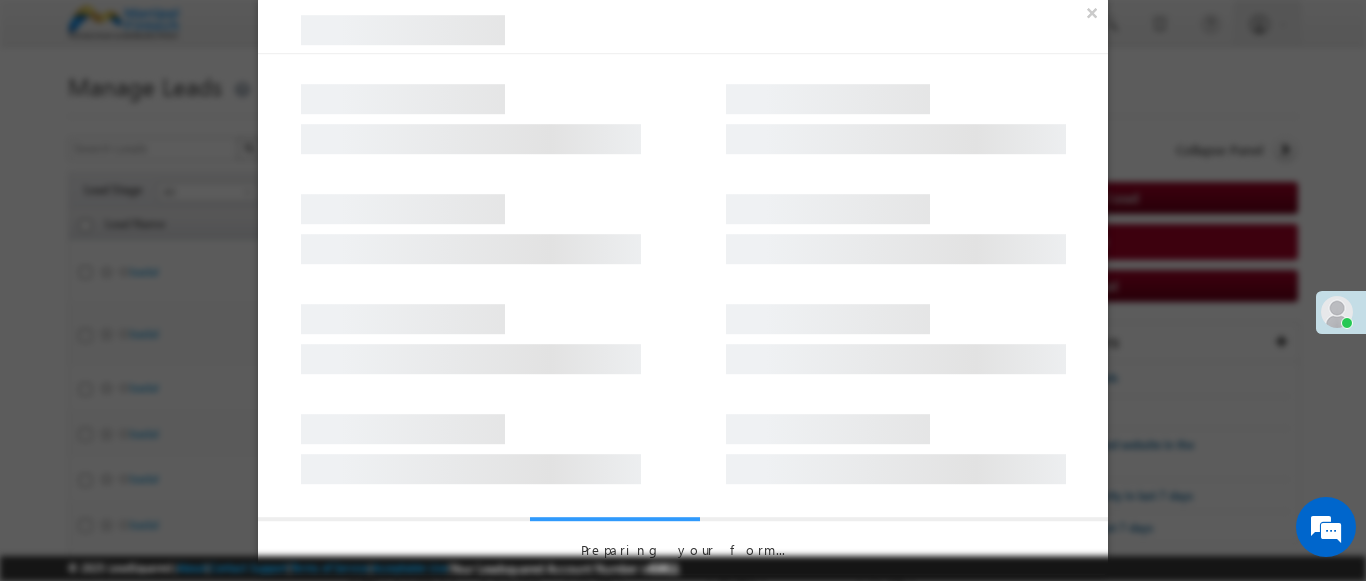 scroll, scrollTop: 0, scrollLeft: 0, axis: both 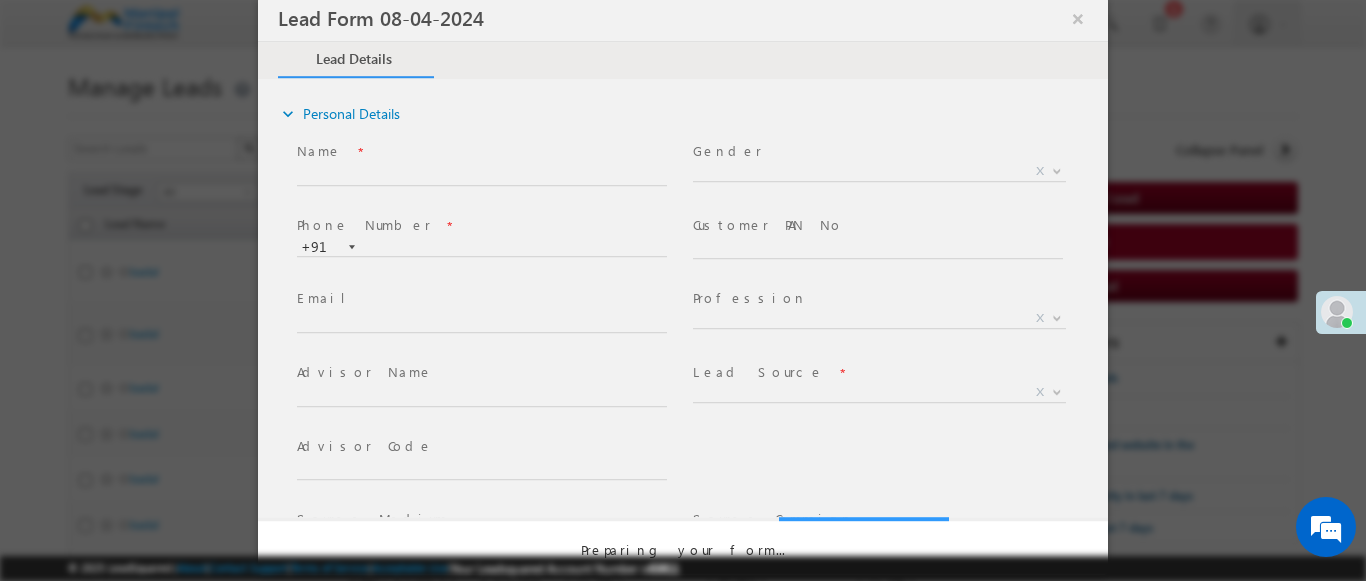 select on "Open" 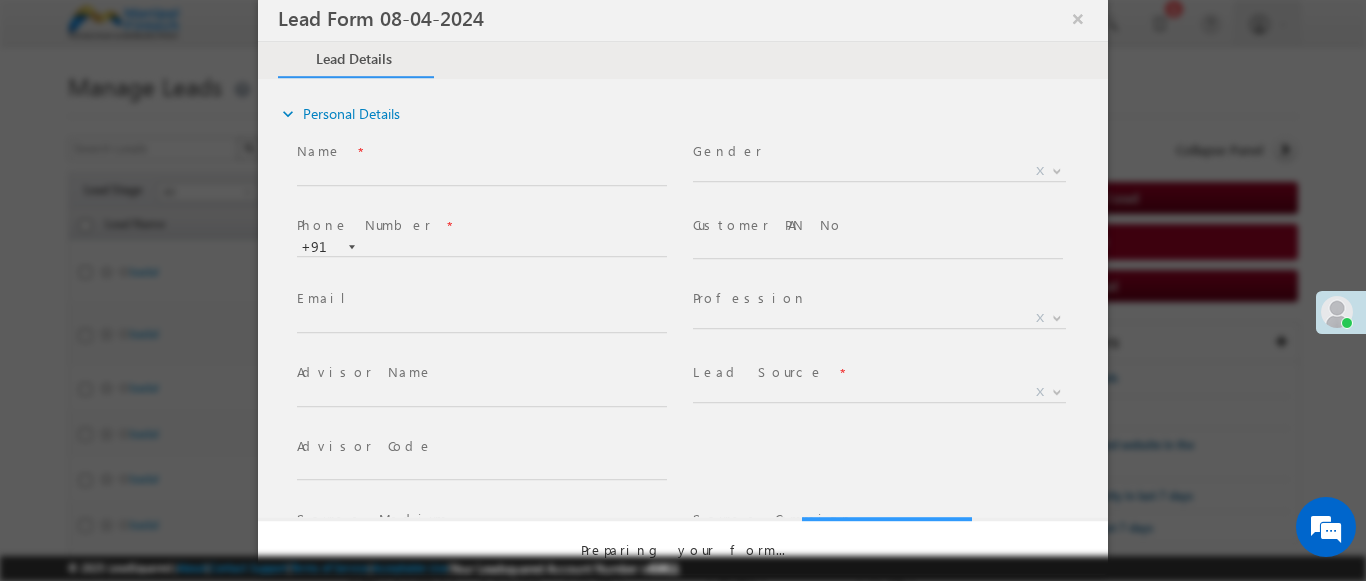 select on "Prospecting" 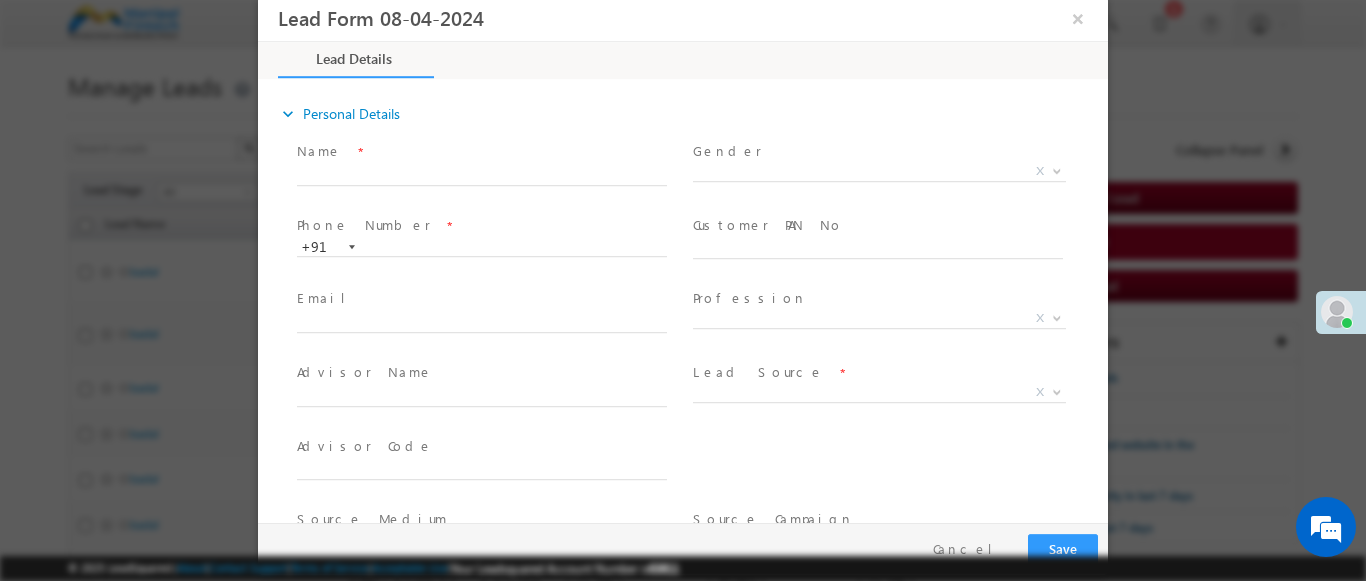 type on "07/13/25 7:14 PM" 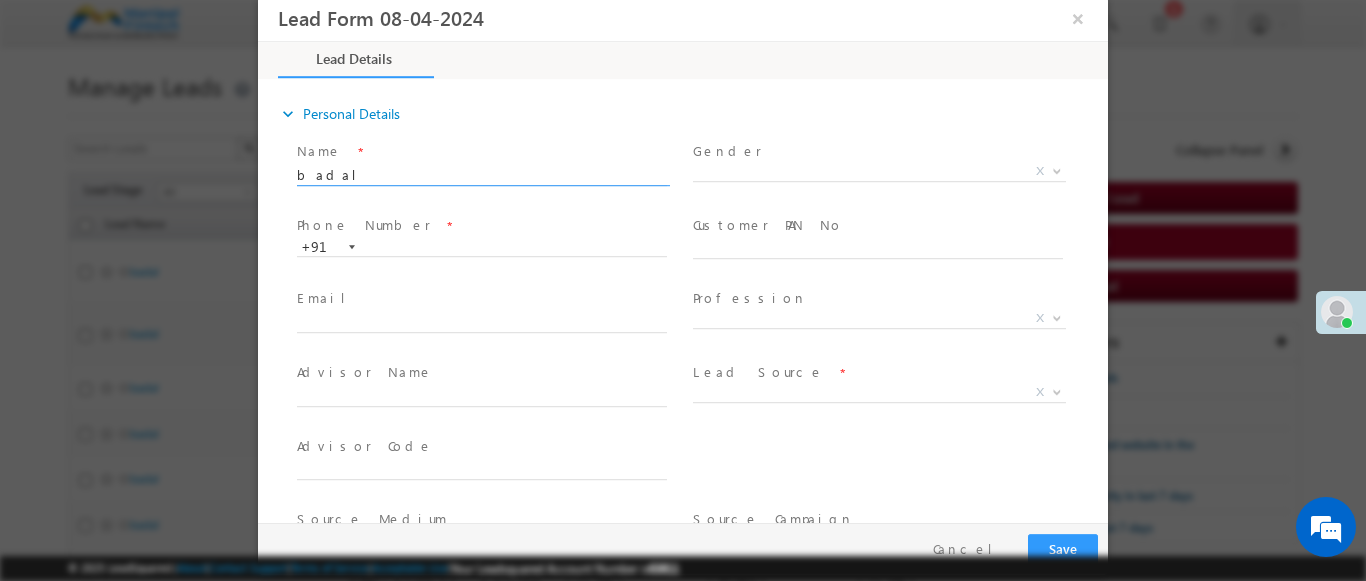 type on "badal" 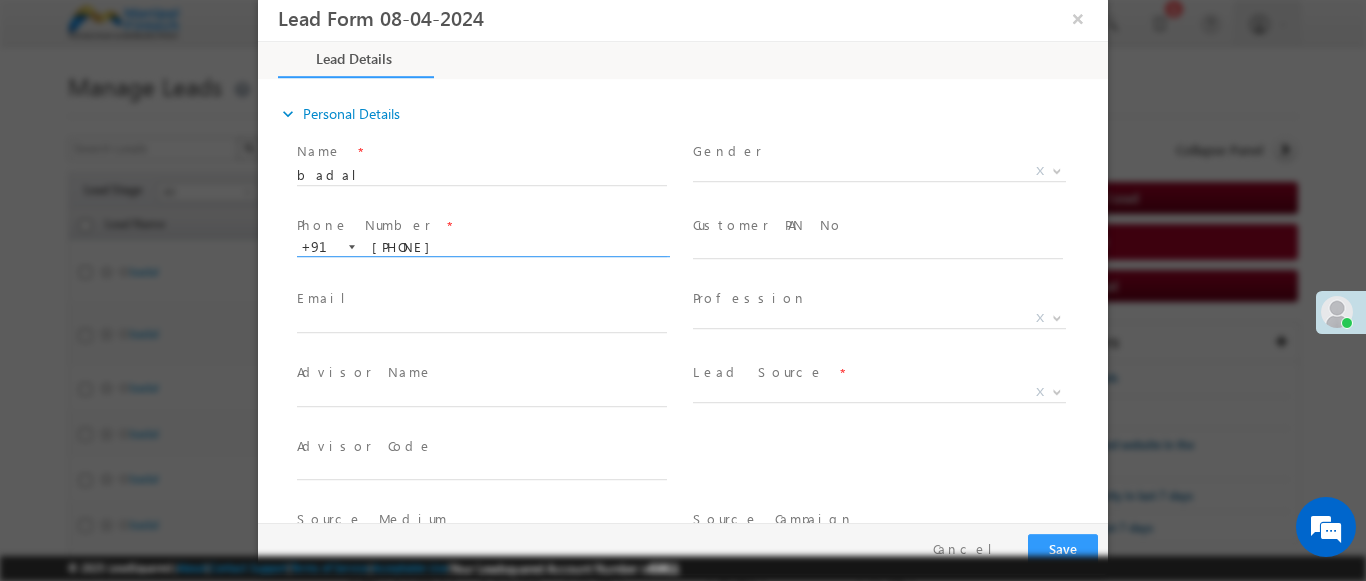 type on "9905055266" 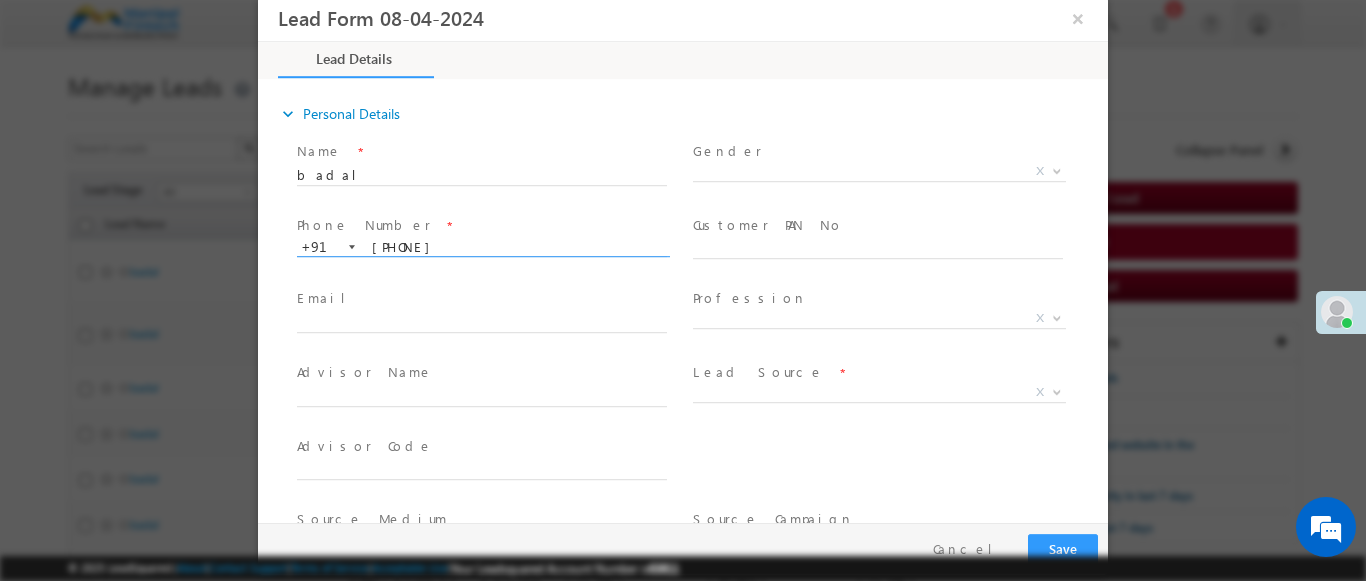 click at bounding box center [1057, 391] 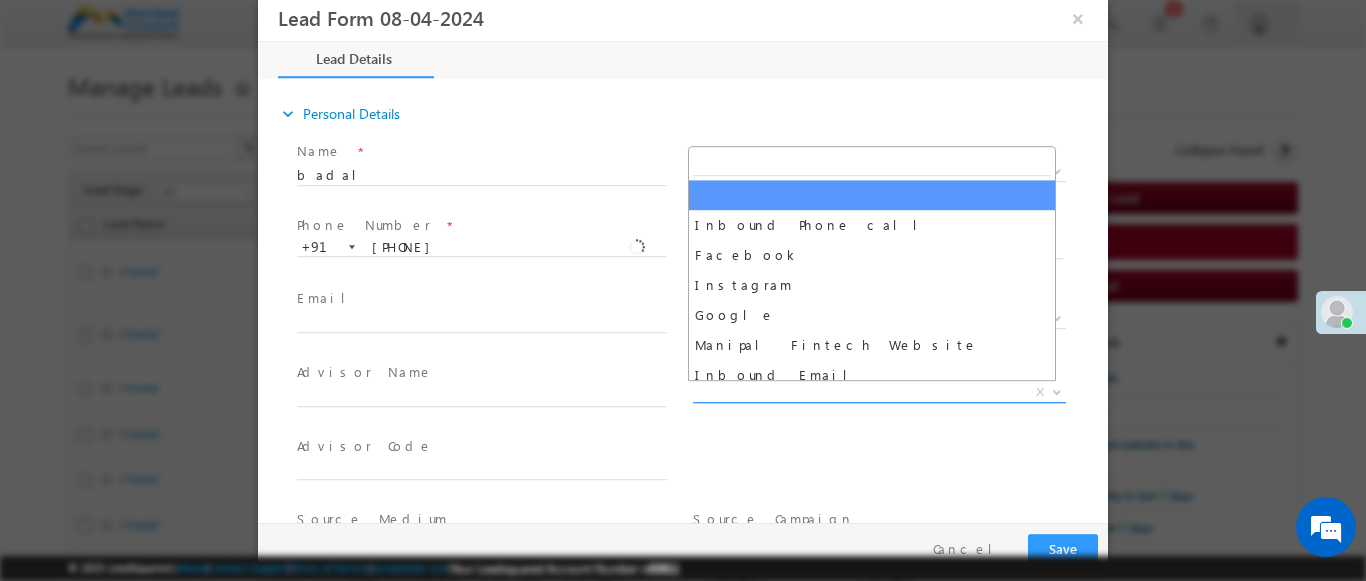 scroll, scrollTop: 1570, scrollLeft: 0, axis: vertical 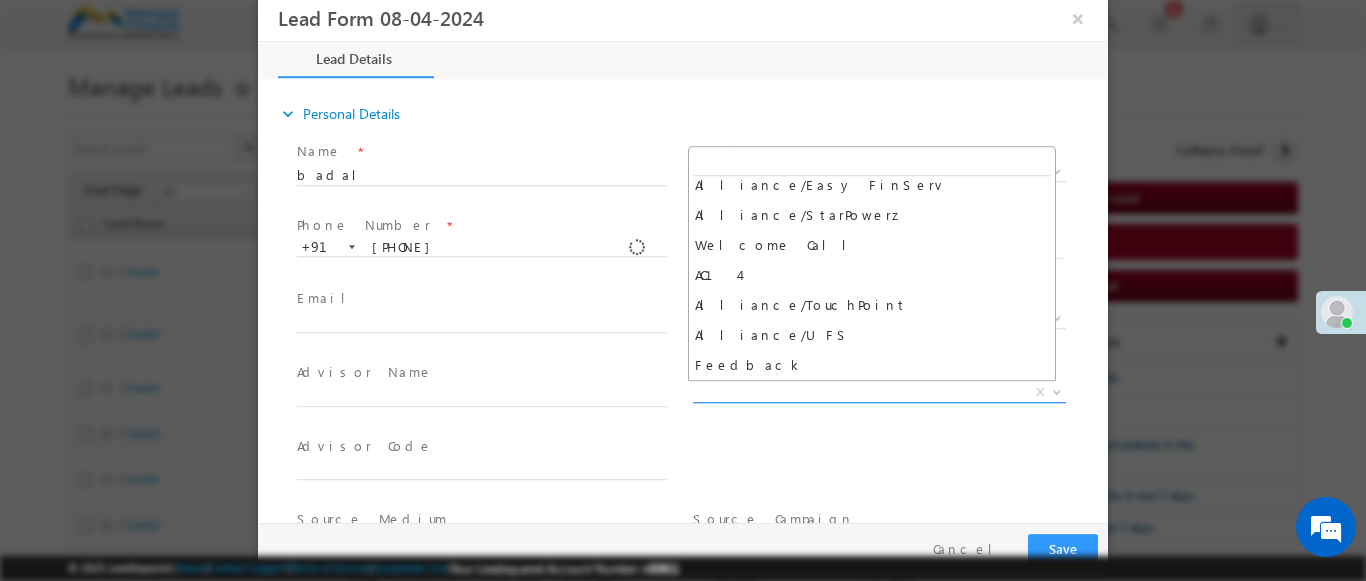 select on "Feedback" 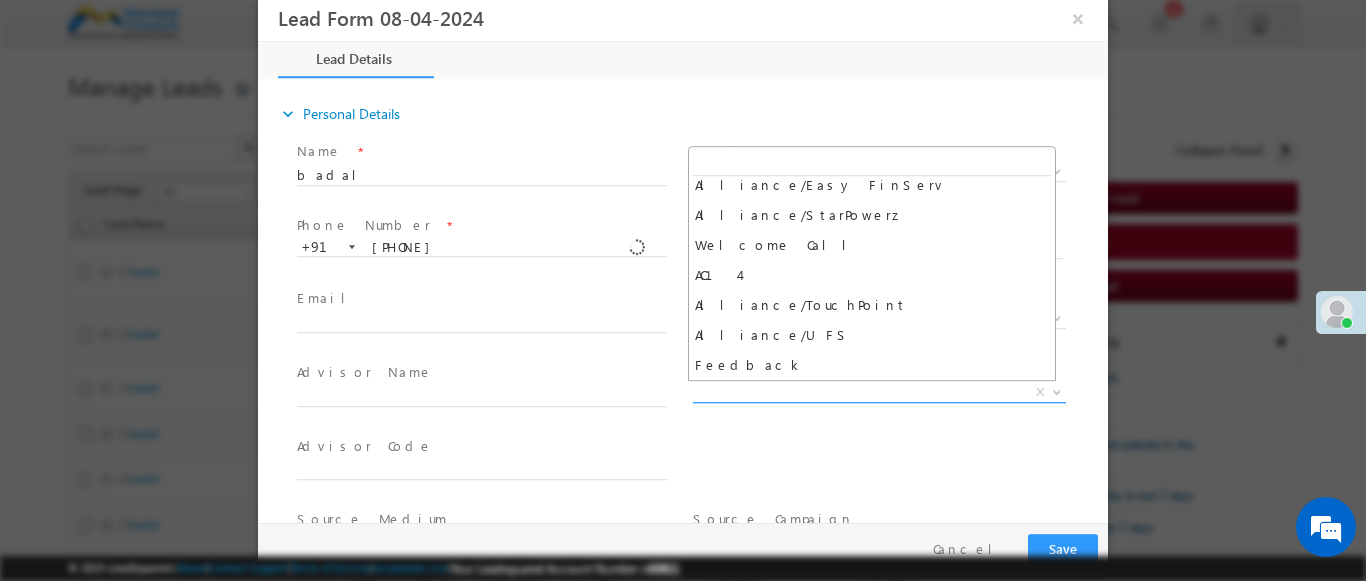 type on "badal- Feedback" 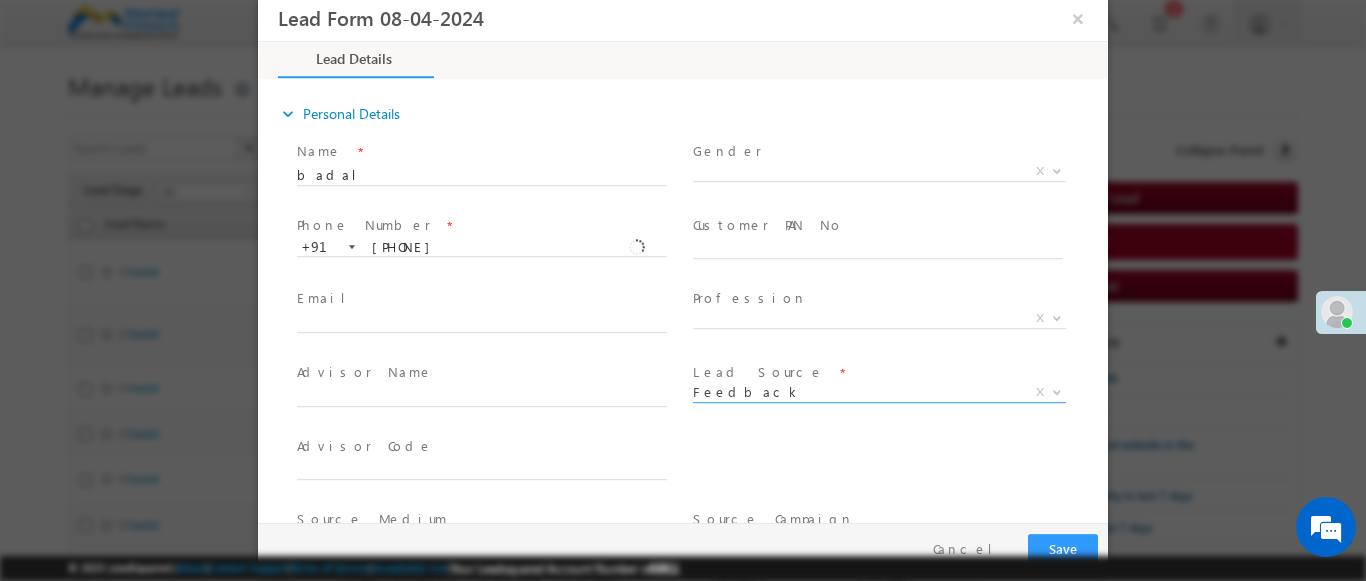 scroll, scrollTop: 315, scrollLeft: 0, axis: vertical 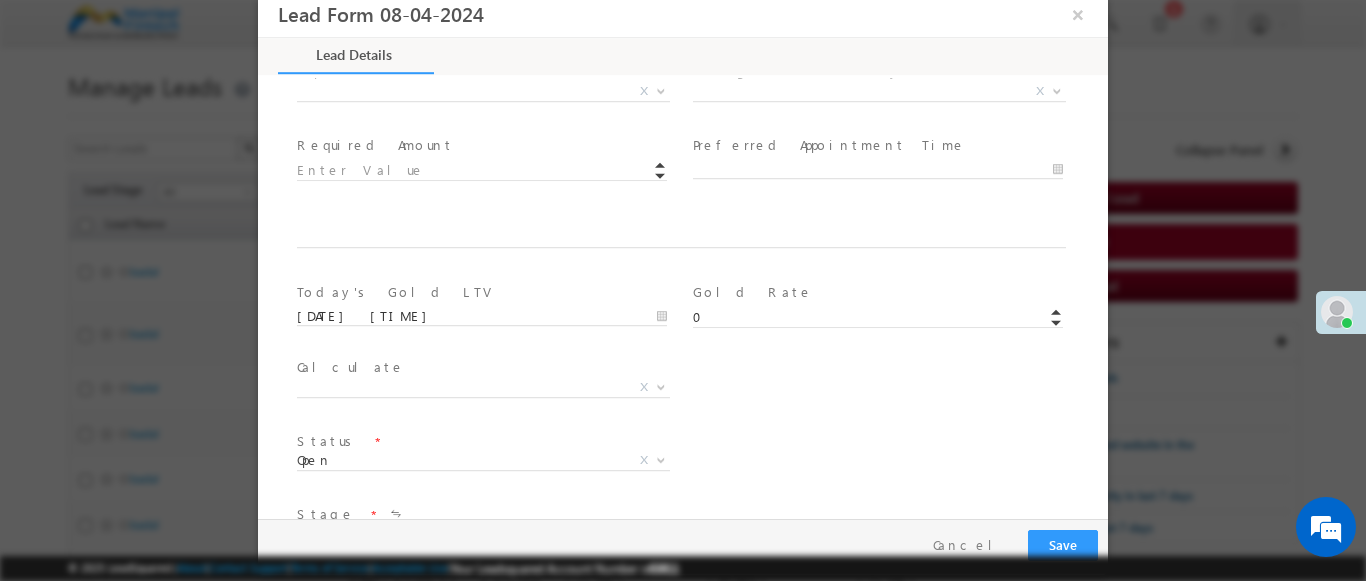 type on "600005" 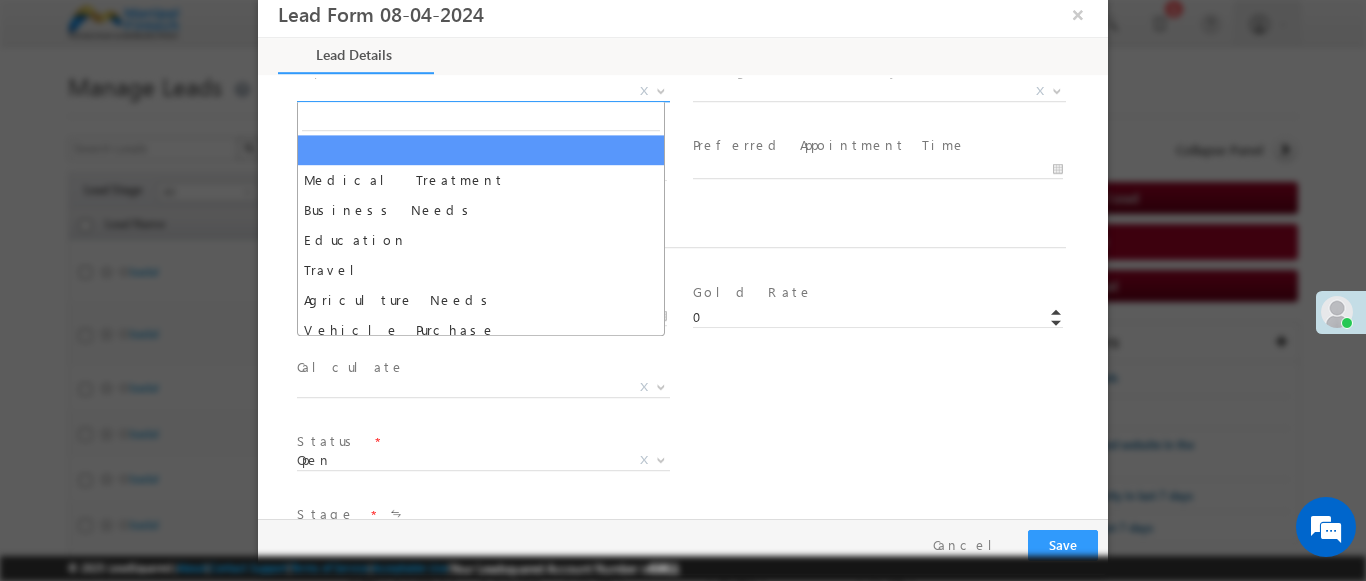 select on "Medical Treatment" 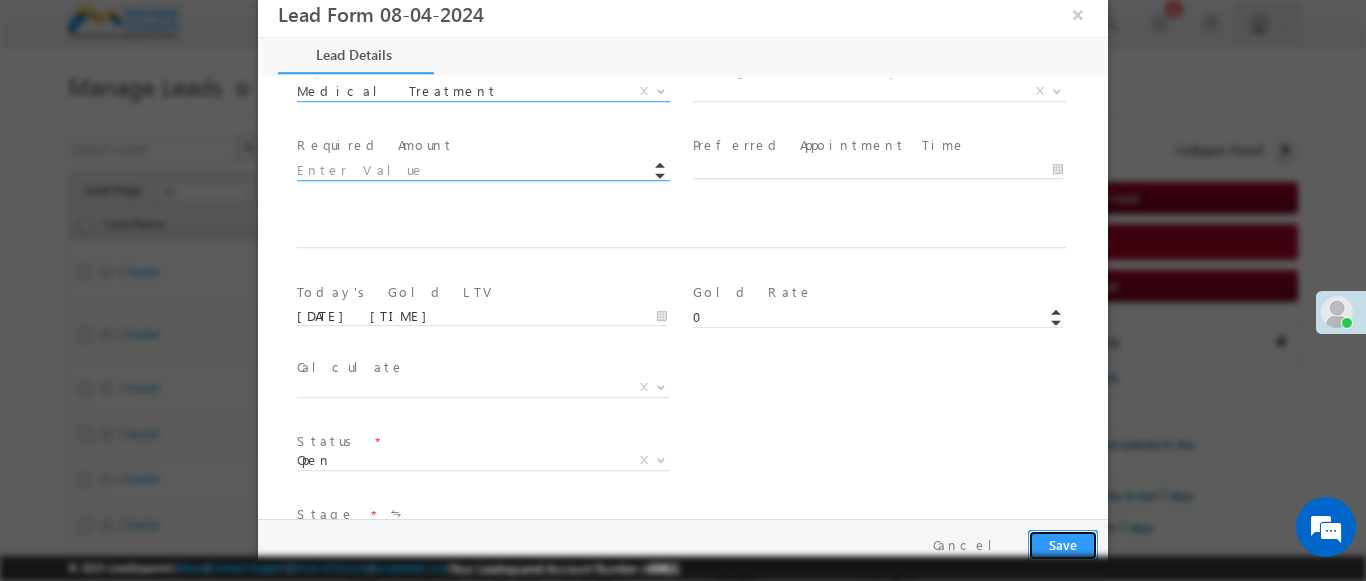 click on "Save" at bounding box center (1063, 545) 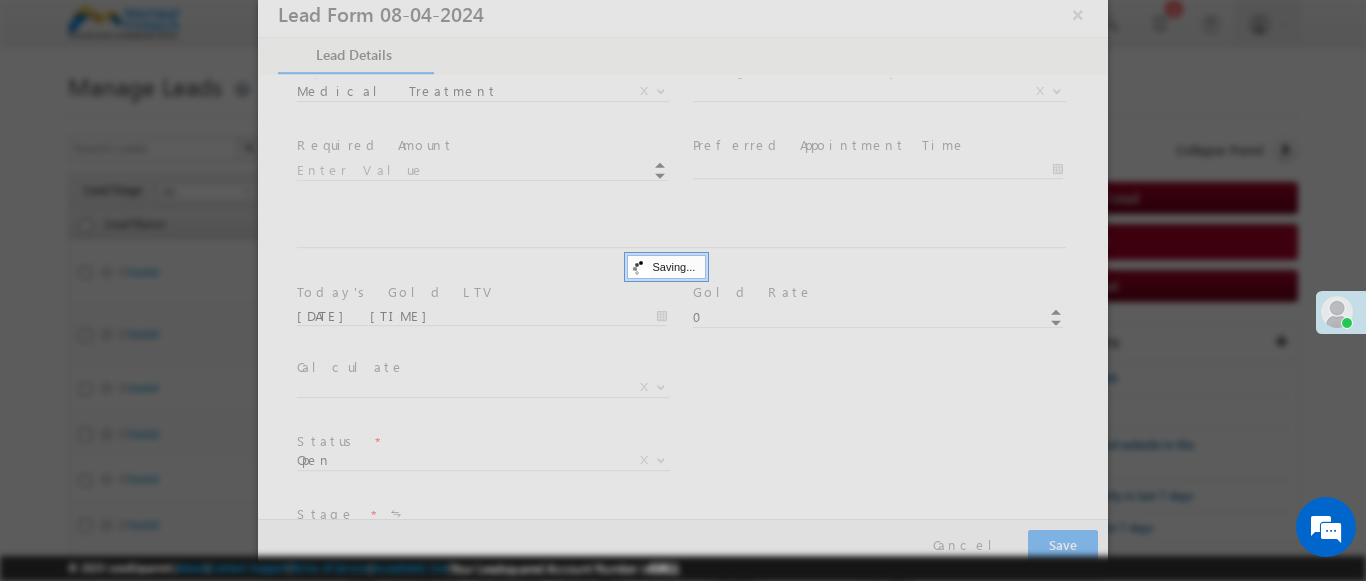 type on "Tamil Nadu" 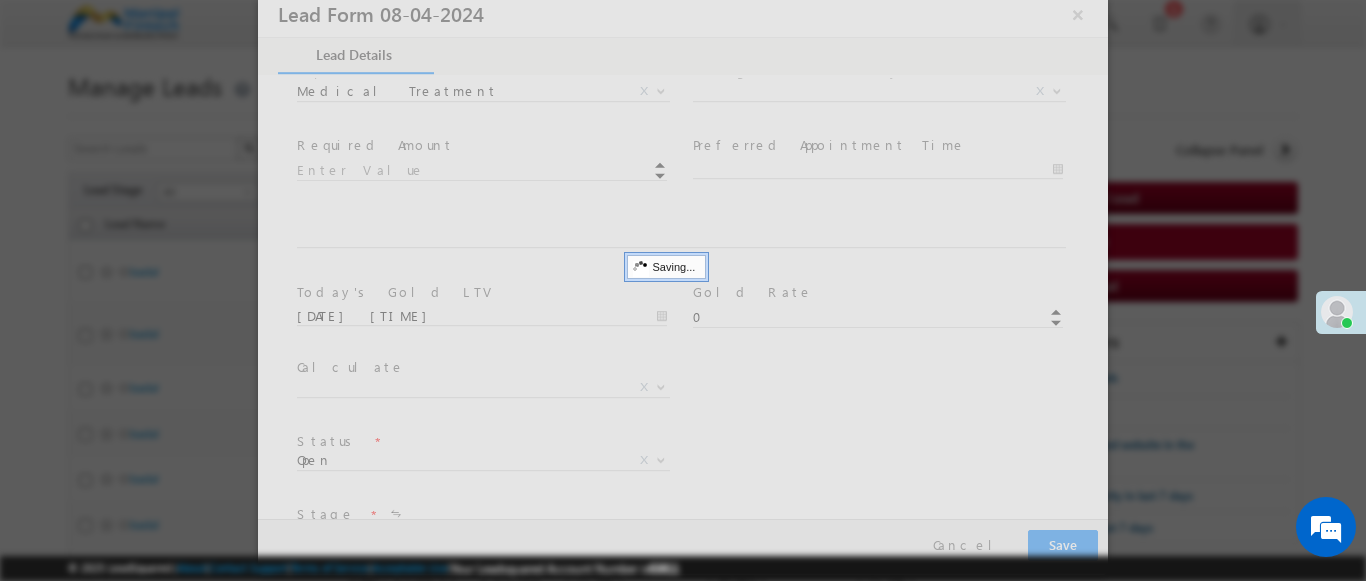 type on "Chennai" 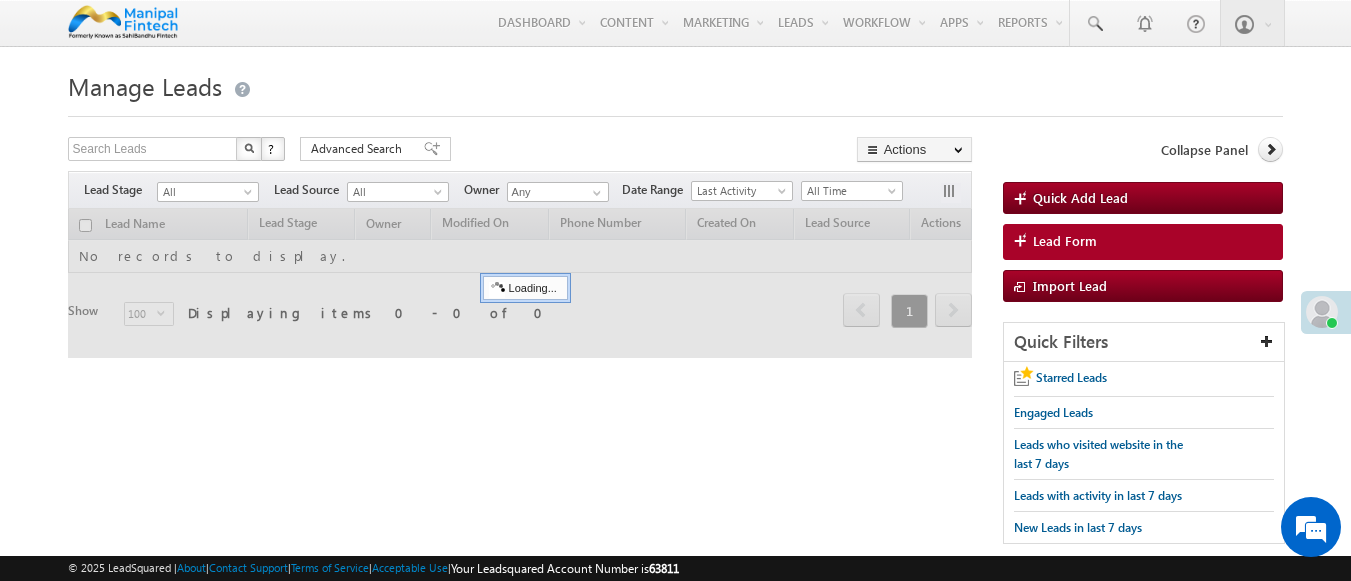 scroll, scrollTop: 0, scrollLeft: 0, axis: both 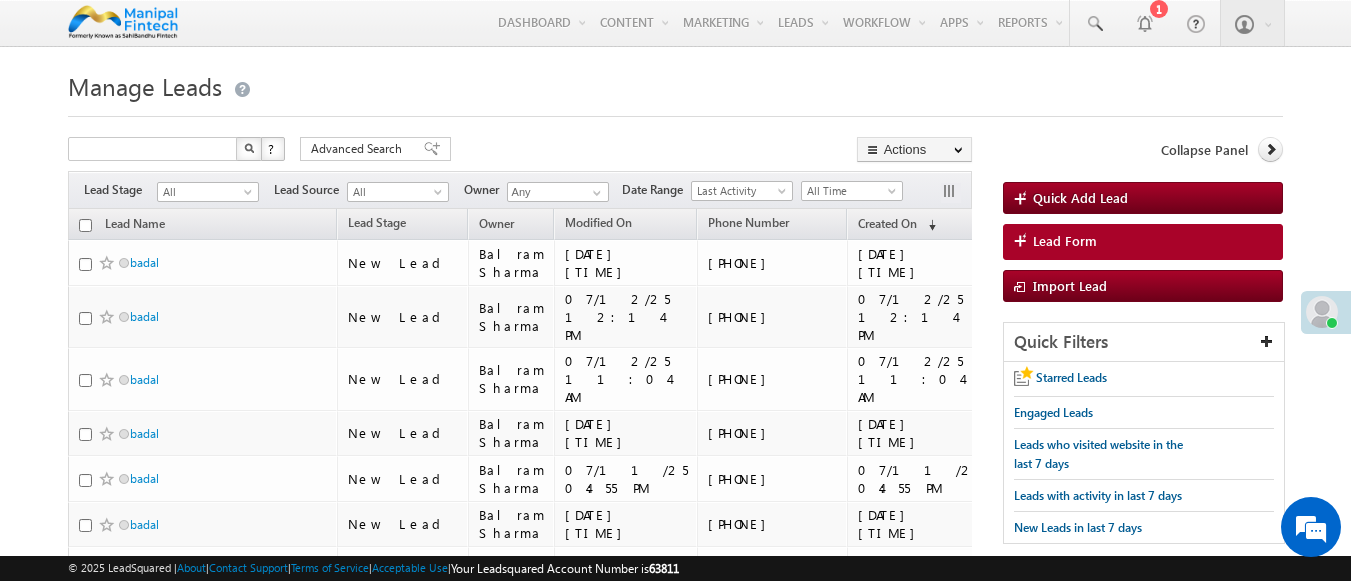 type on "Search Leads" 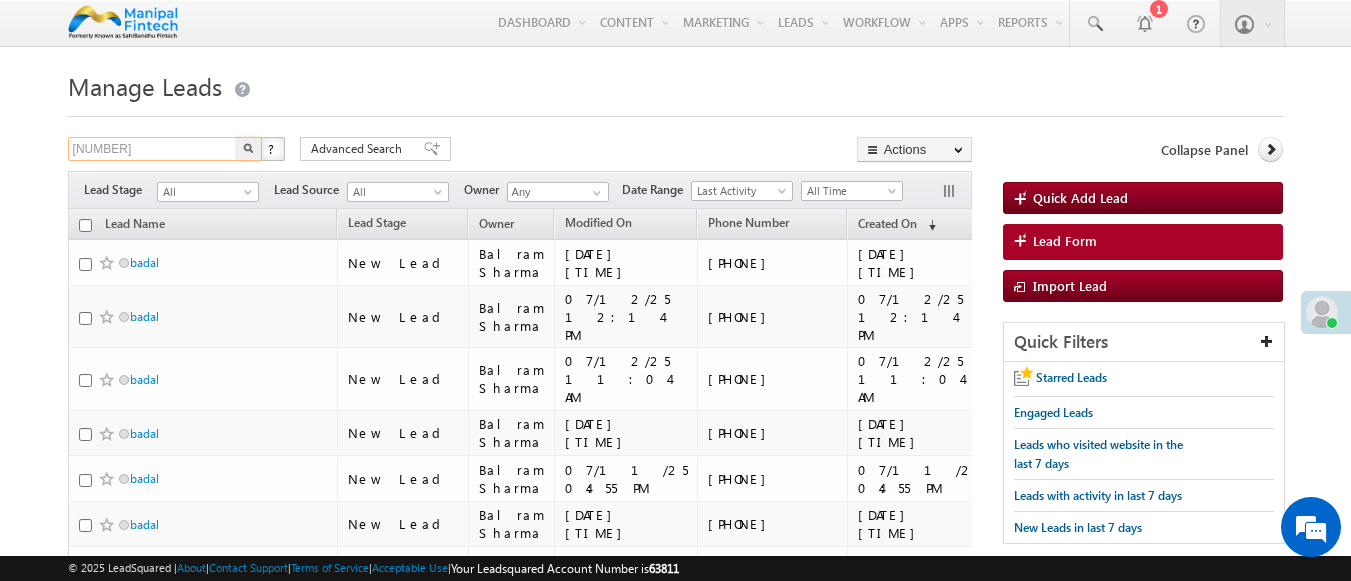 type on "[PHONE]" 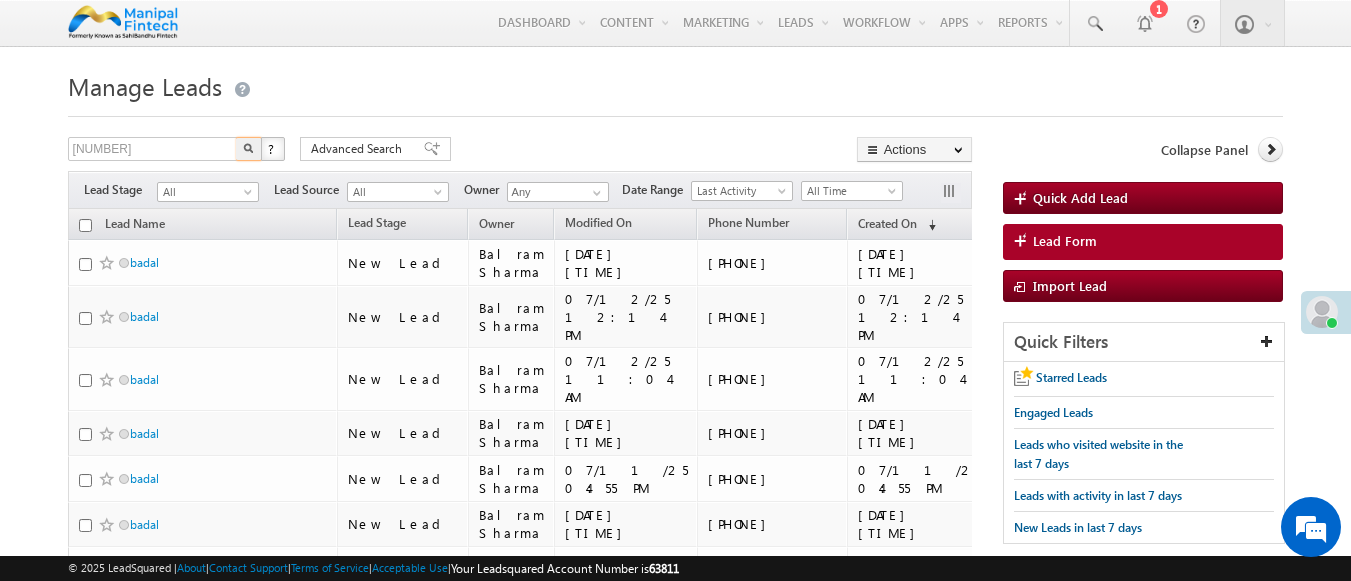 click at bounding box center [248, 148] 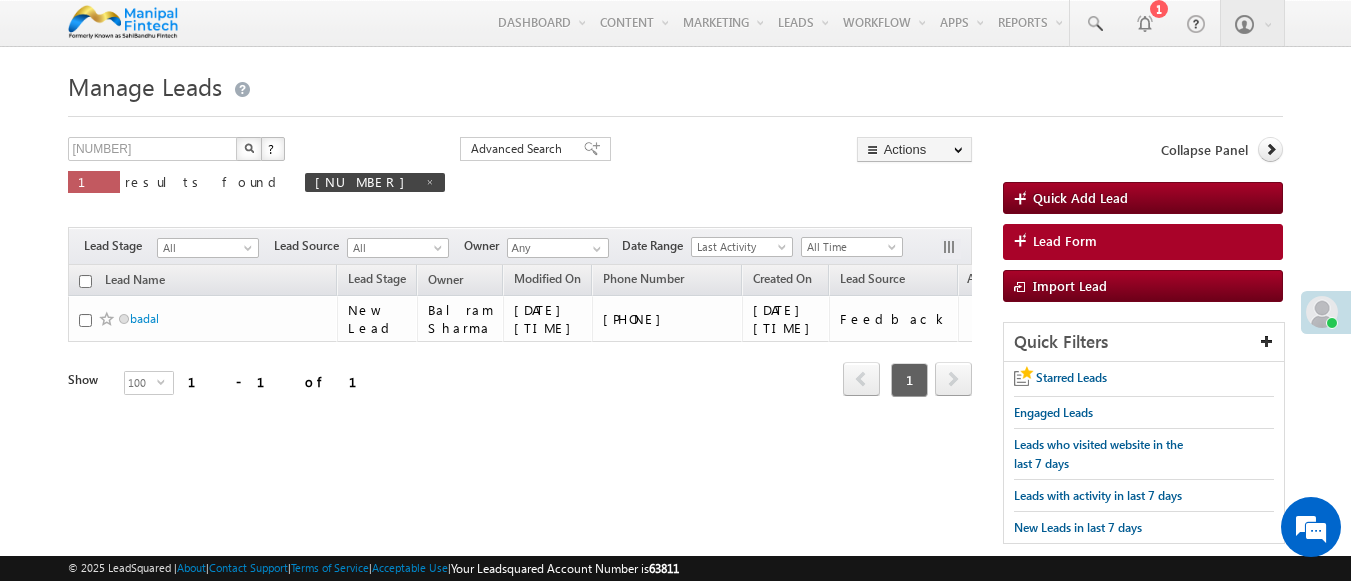 scroll, scrollTop: 0, scrollLeft: 0, axis: both 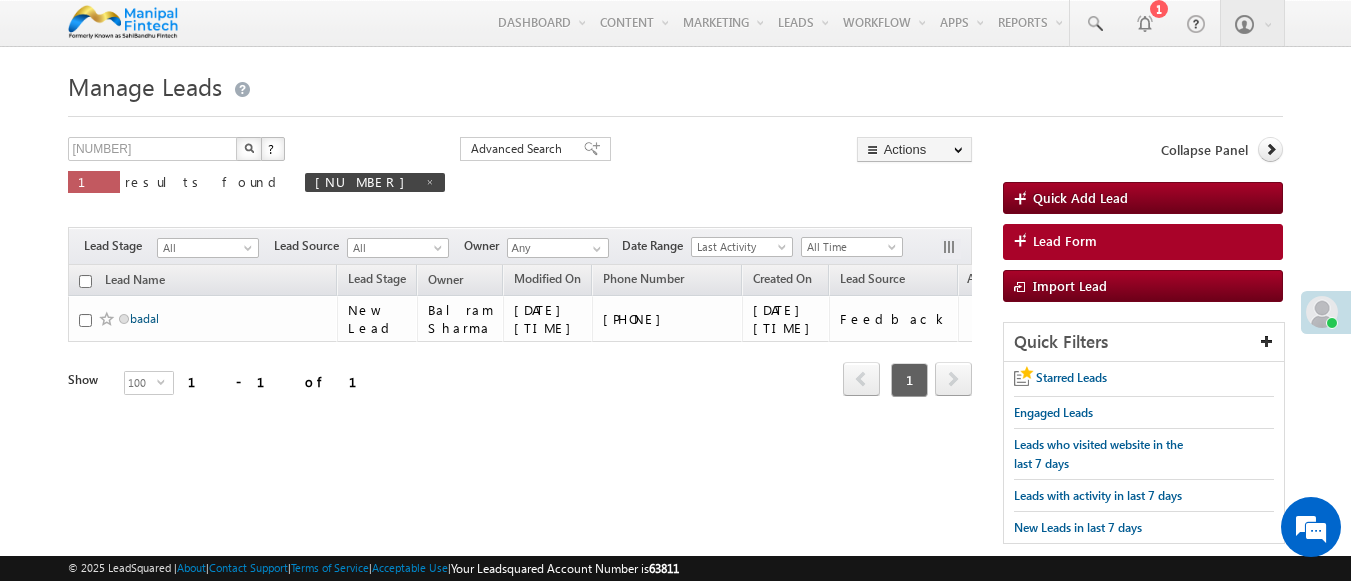 click on "badal" at bounding box center (144, 318) 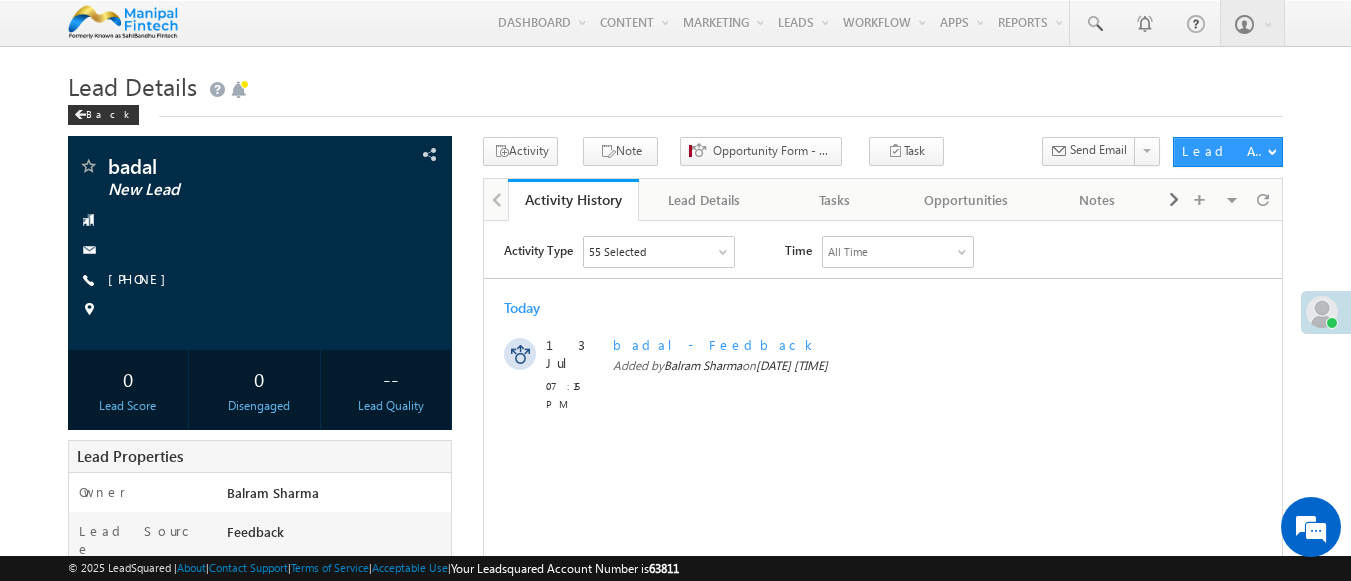 scroll, scrollTop: 0, scrollLeft: 0, axis: both 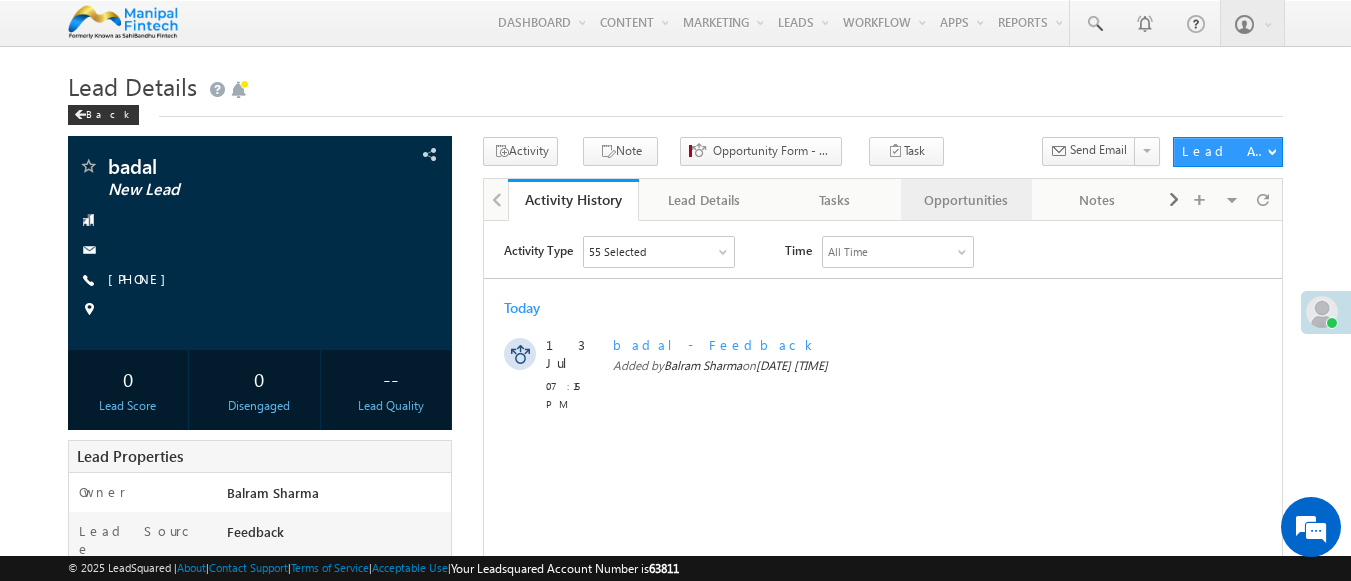click on "Opportunities" at bounding box center (965, 200) 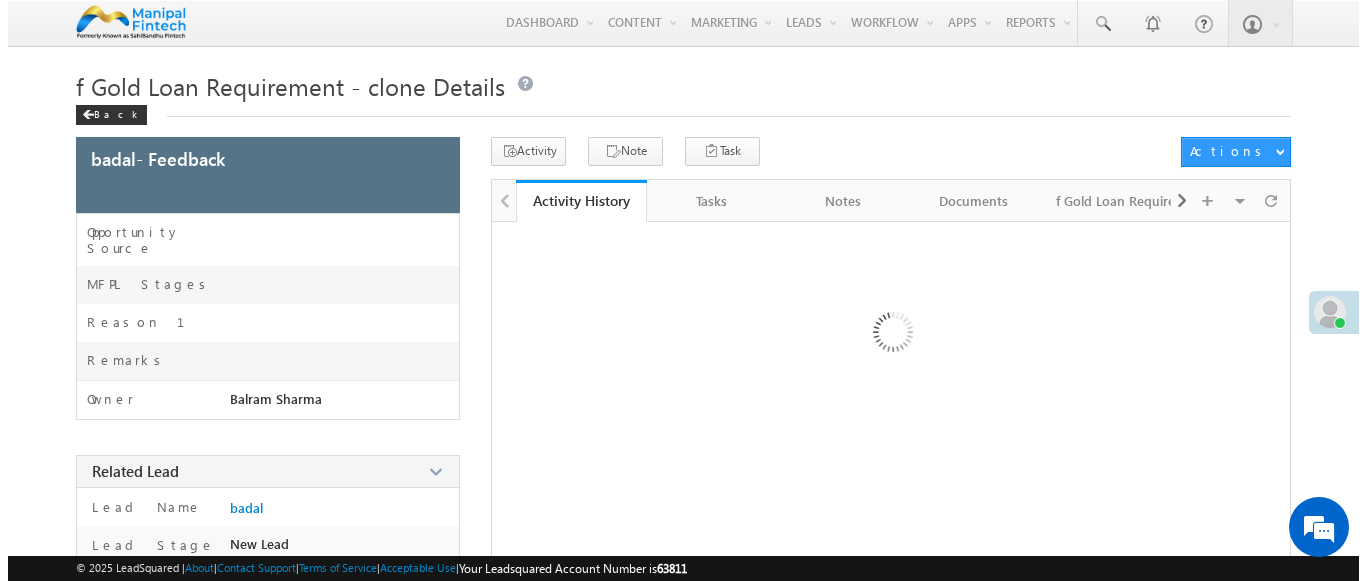 scroll, scrollTop: 0, scrollLeft: 0, axis: both 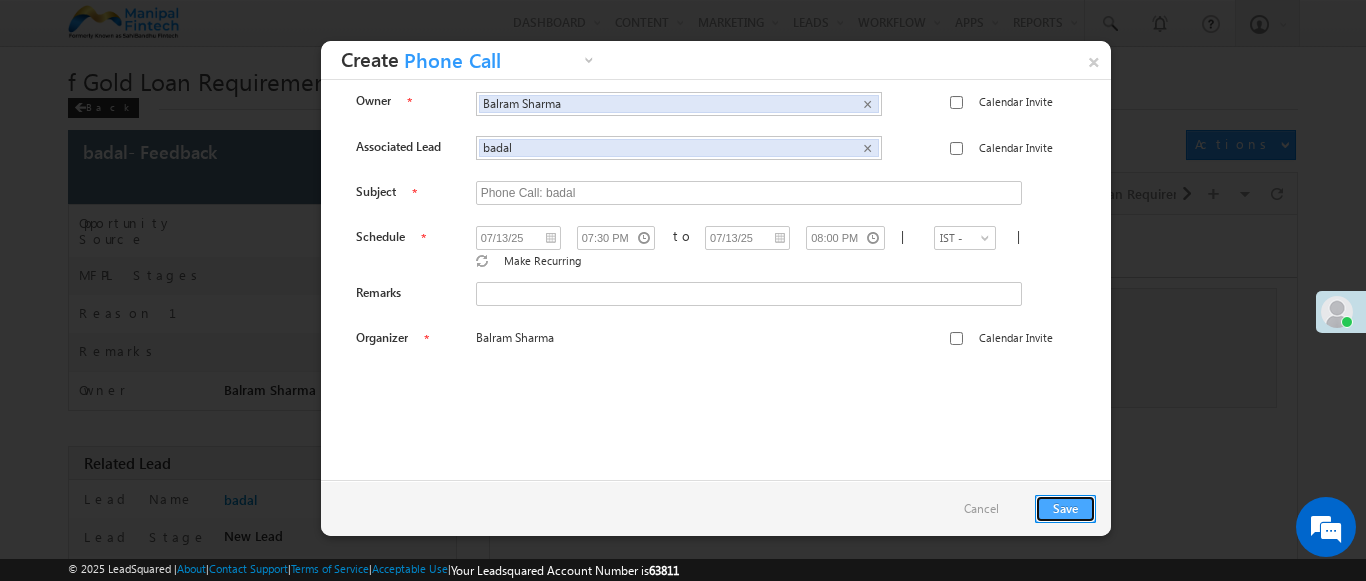 click on "Save" at bounding box center [1065, 509] 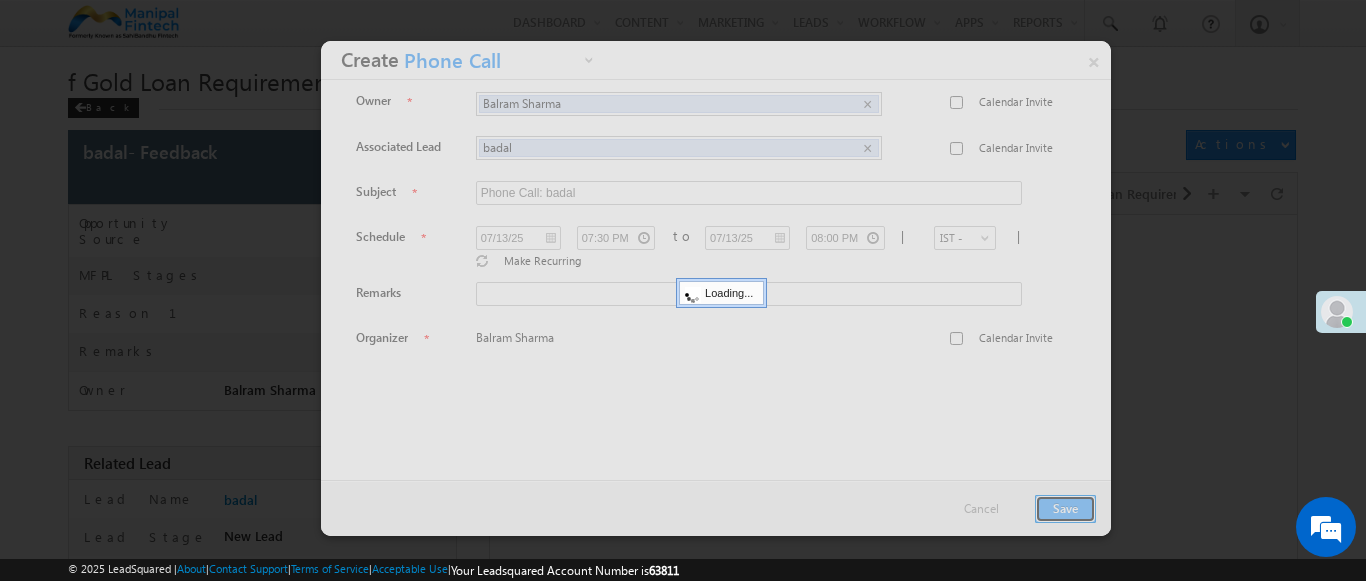 scroll, scrollTop: 1, scrollLeft: 0, axis: vertical 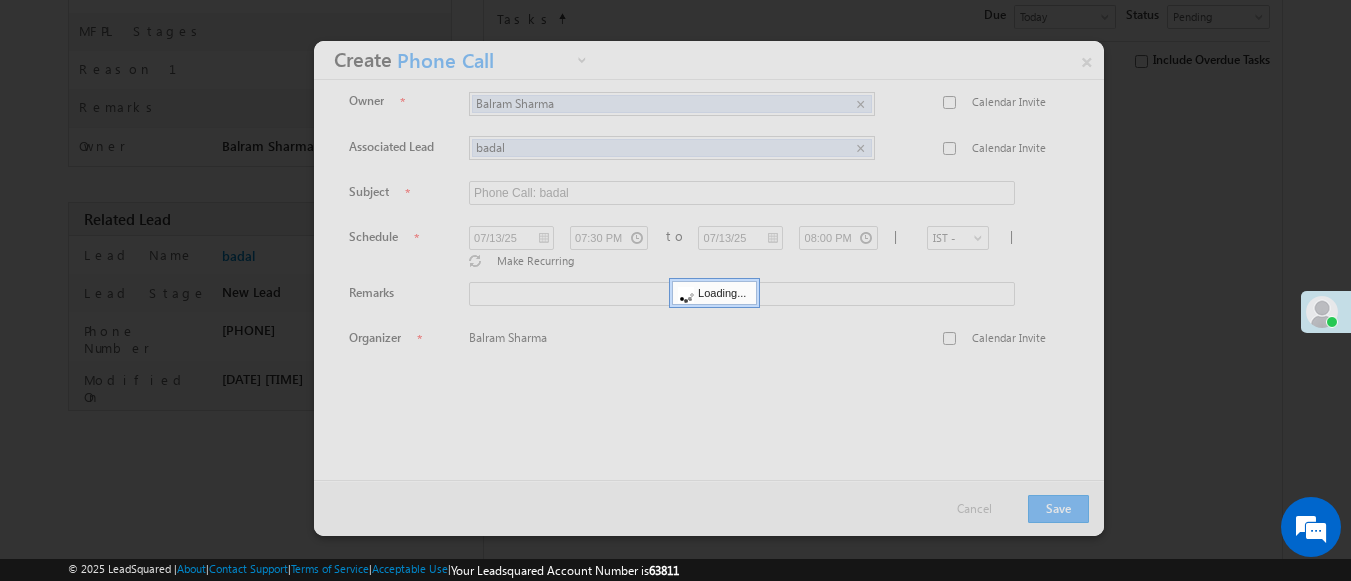 click on "Tasks" at bounding box center (704, -52) 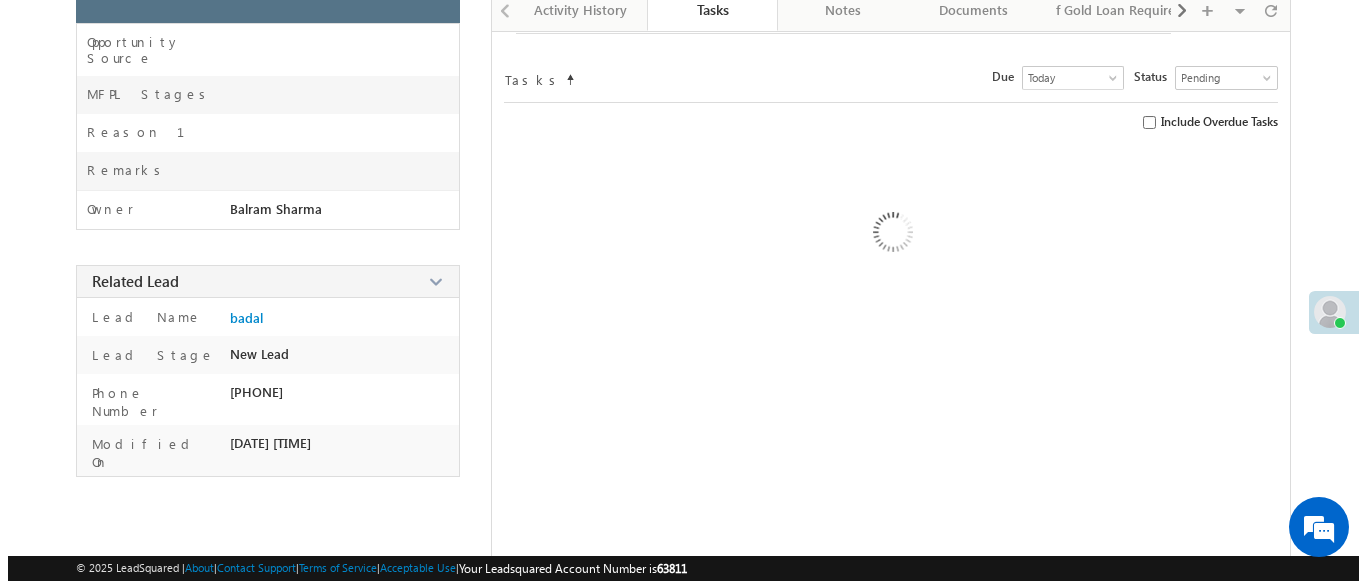 scroll, scrollTop: 235, scrollLeft: 0, axis: vertical 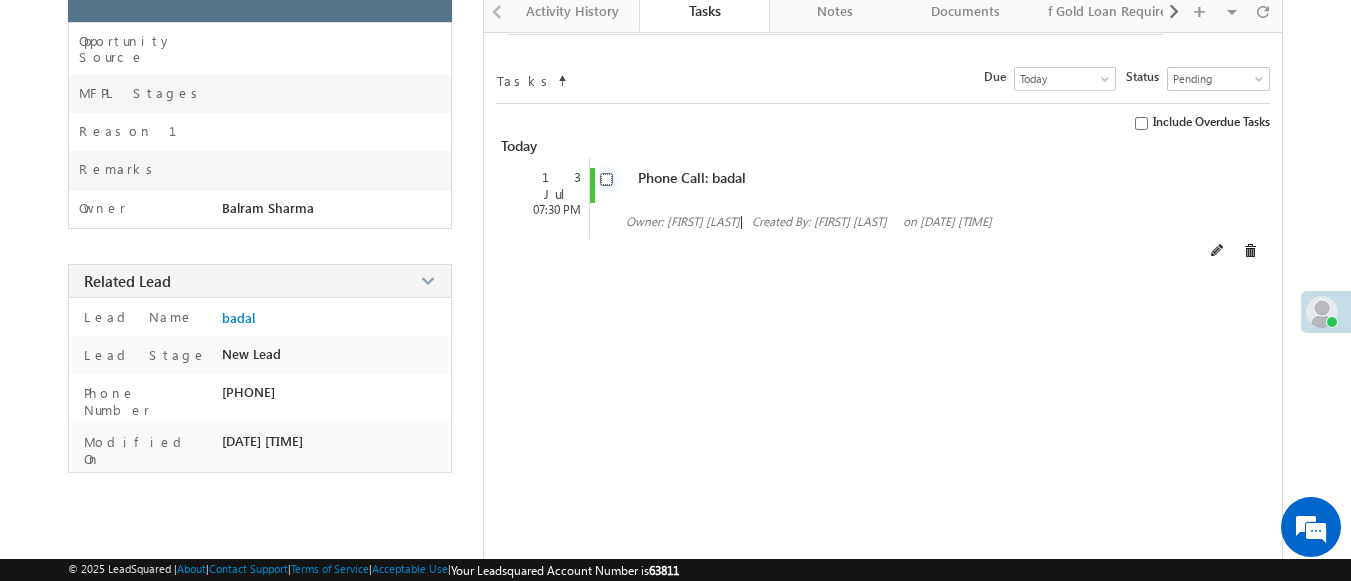 click at bounding box center [606, 179] 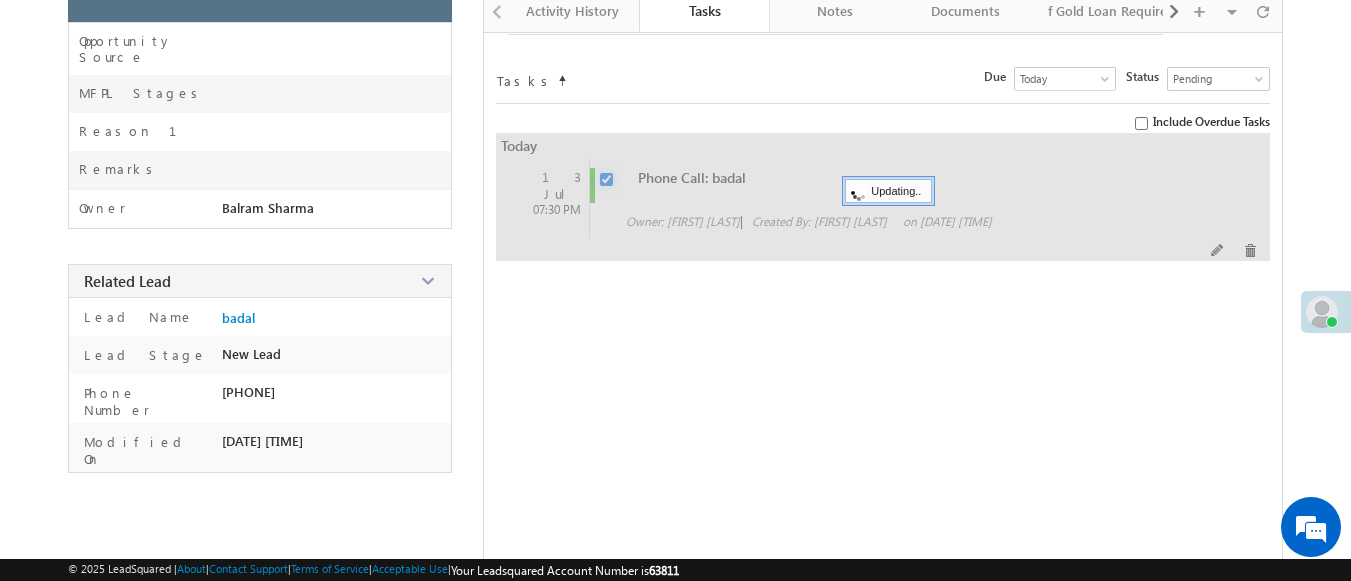 checkbox on "false" 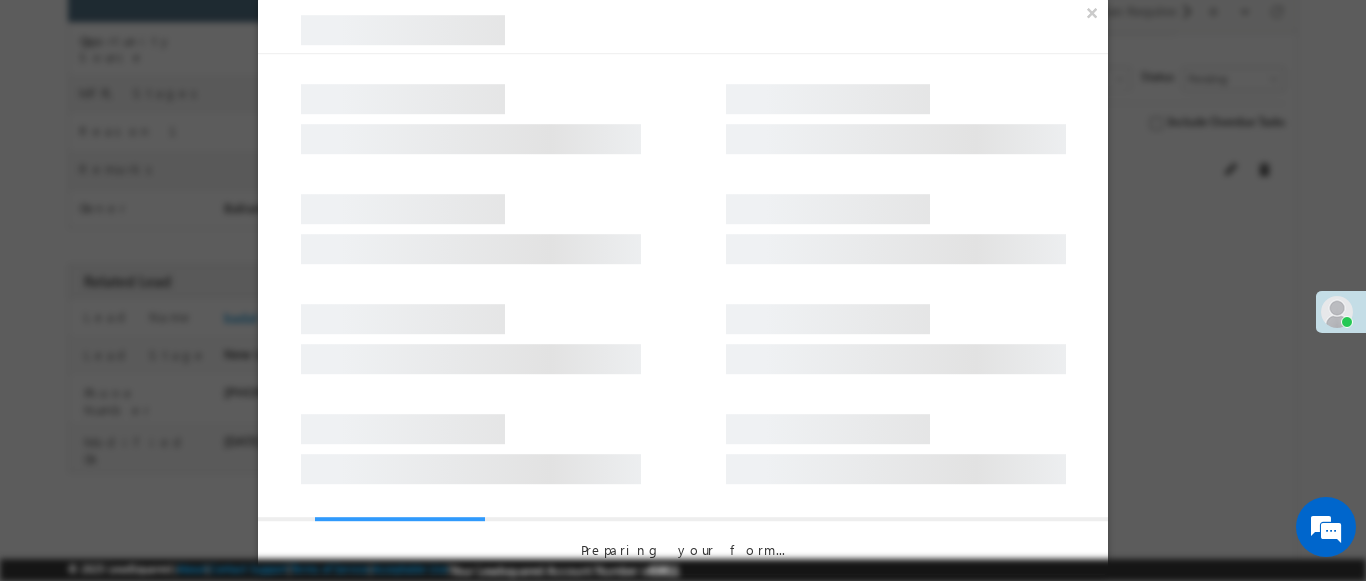 scroll, scrollTop: 182, scrollLeft: 0, axis: vertical 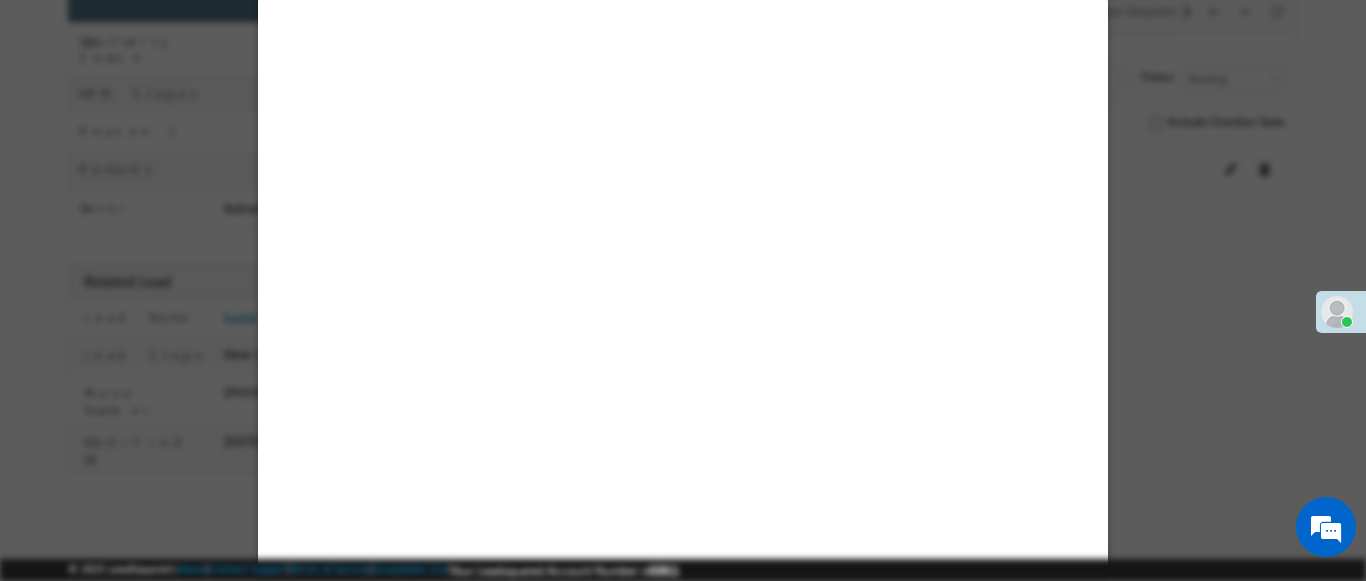 select on "Feedback" 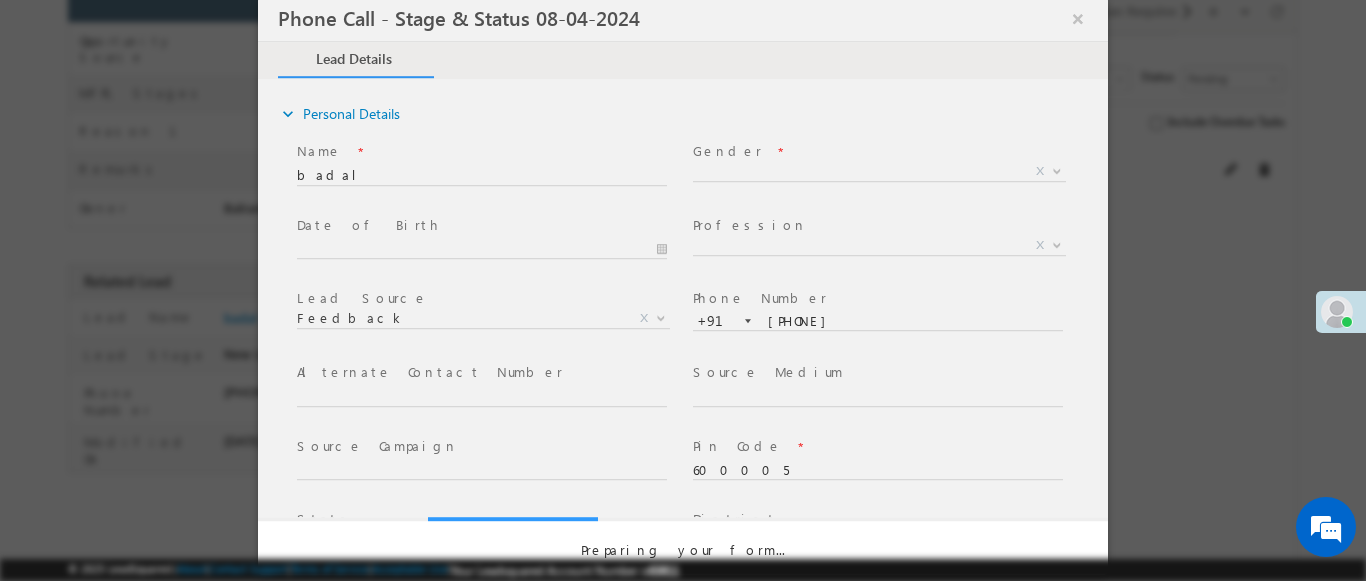 select on "Open" 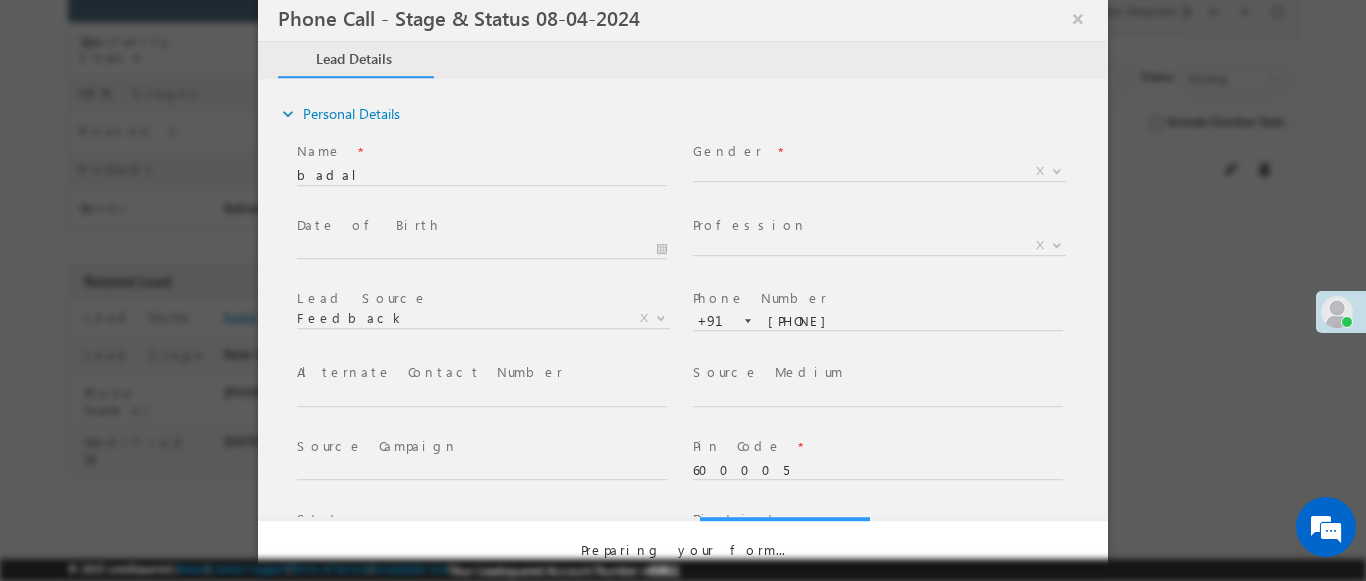 scroll, scrollTop: 0, scrollLeft: 0, axis: both 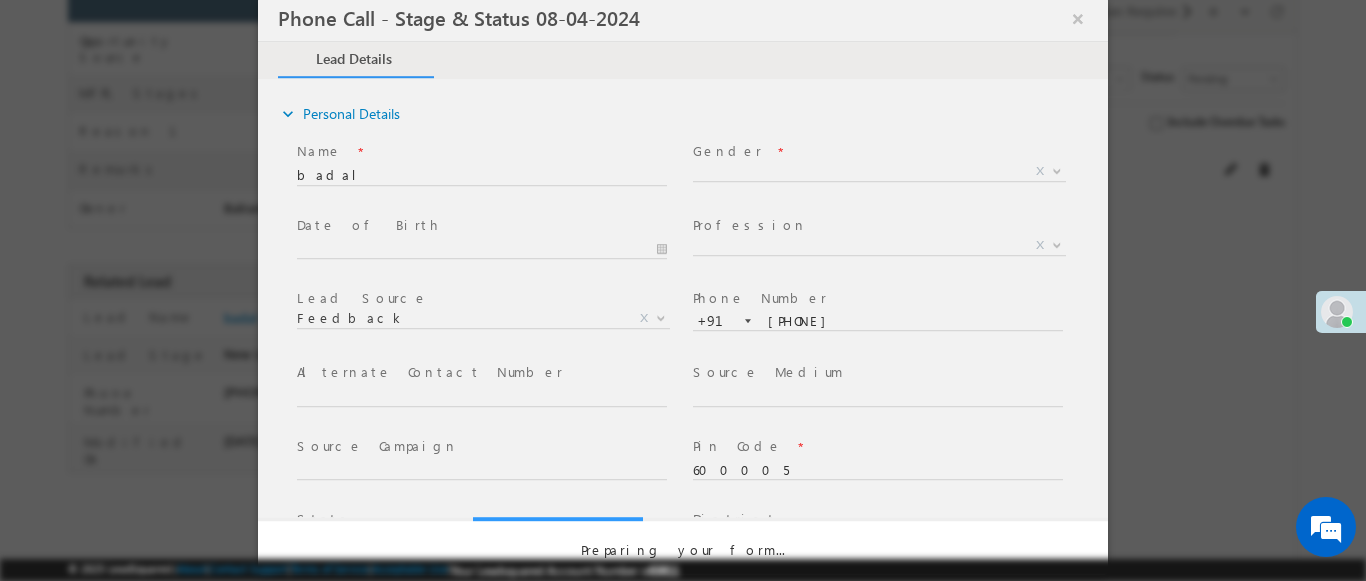 select on "Fresh Lead" 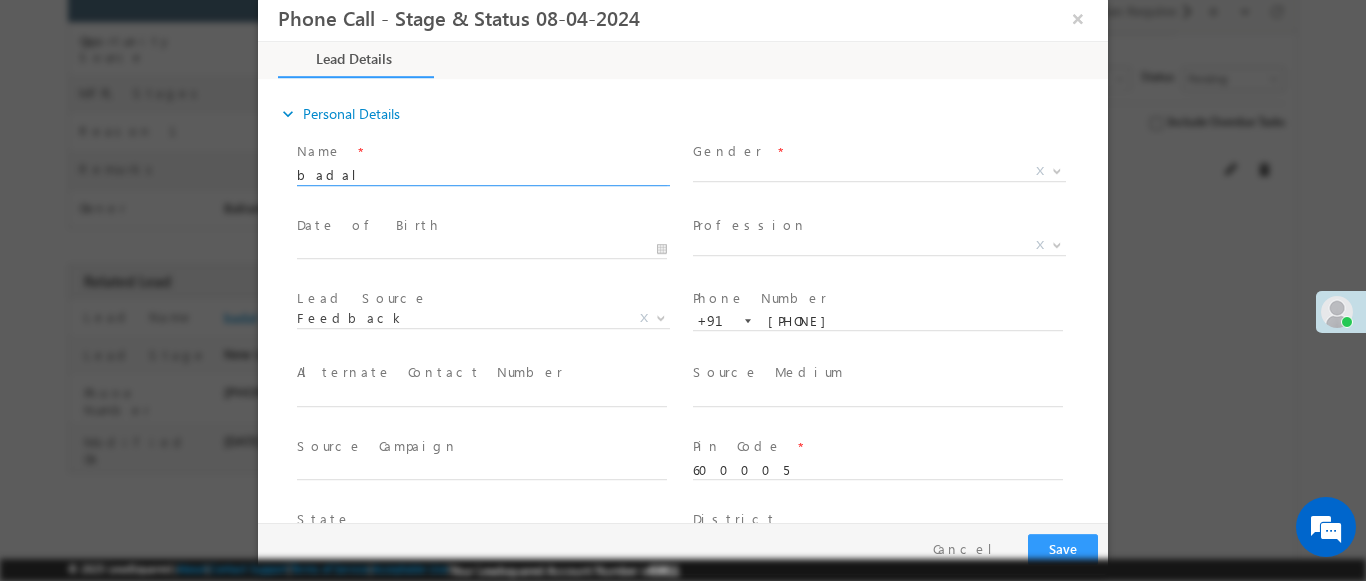 type on "07/13/25 7:16 PM" 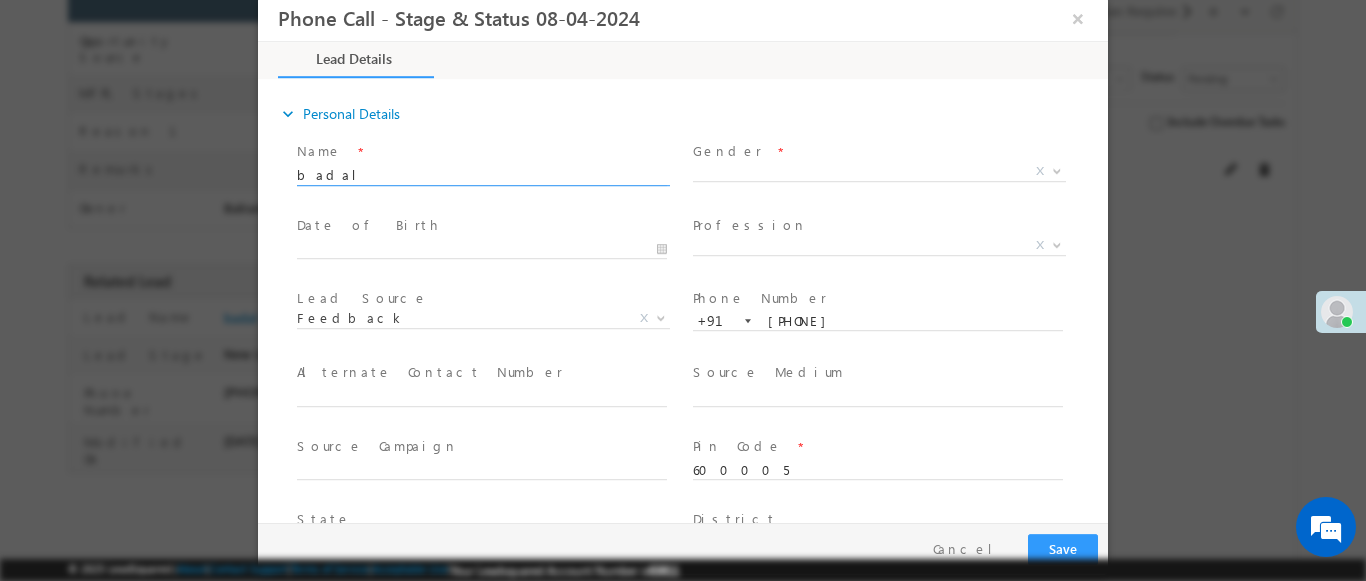 scroll, scrollTop: 0, scrollLeft: 0, axis: both 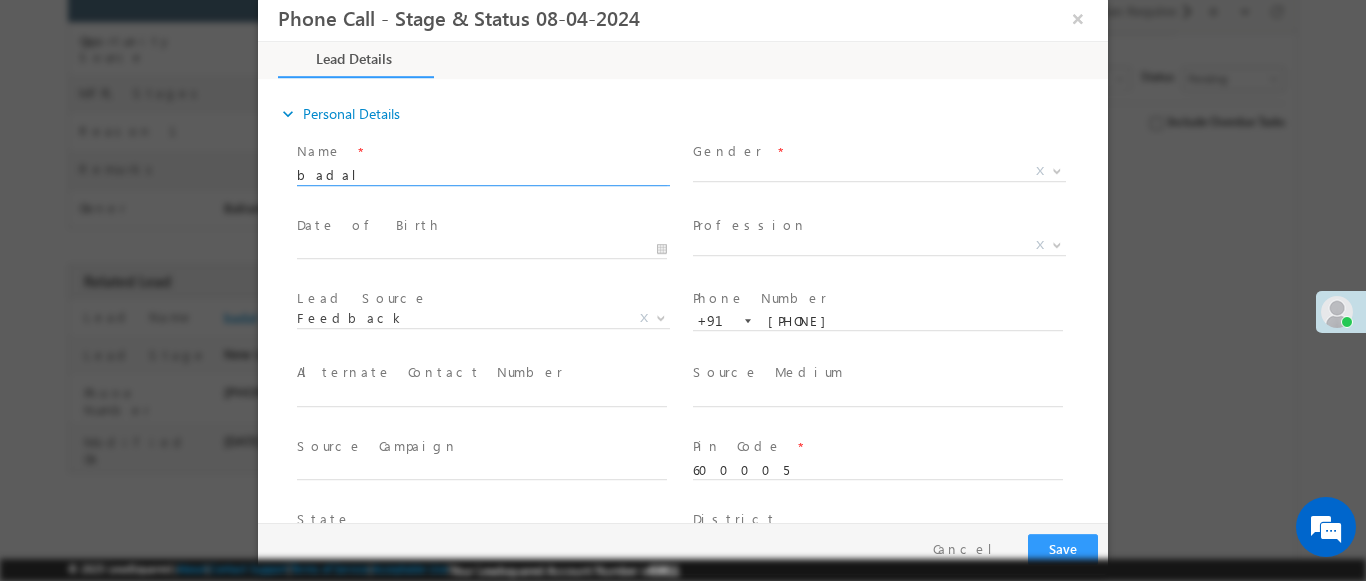 click at bounding box center [1057, 170] 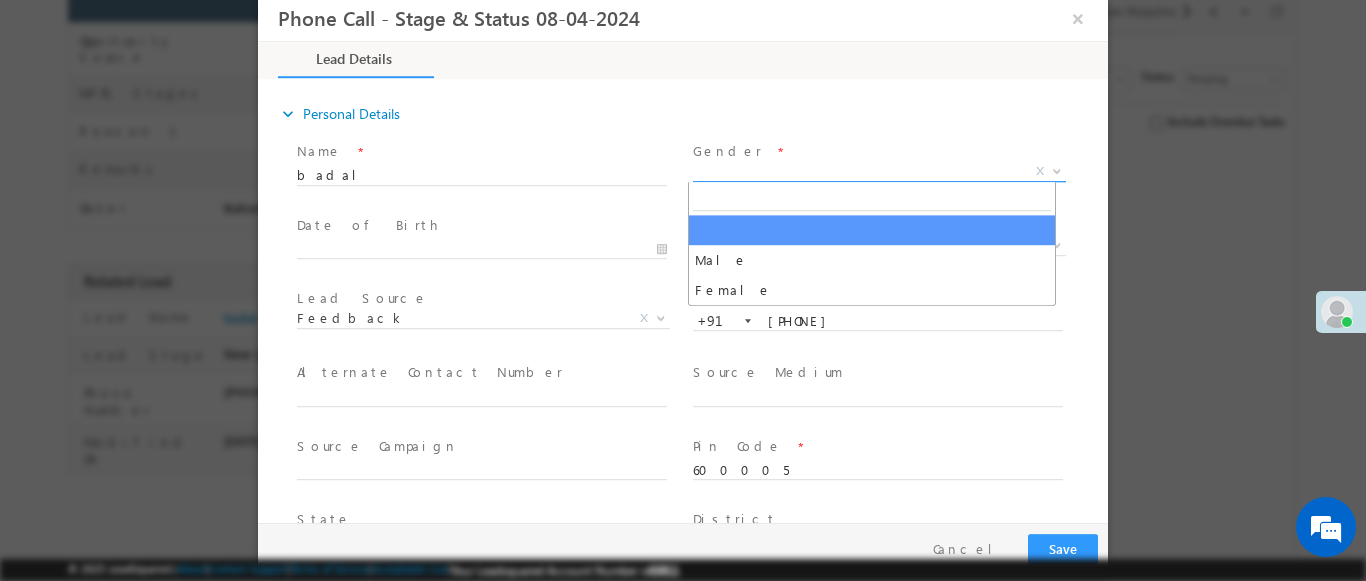 select on "Male" 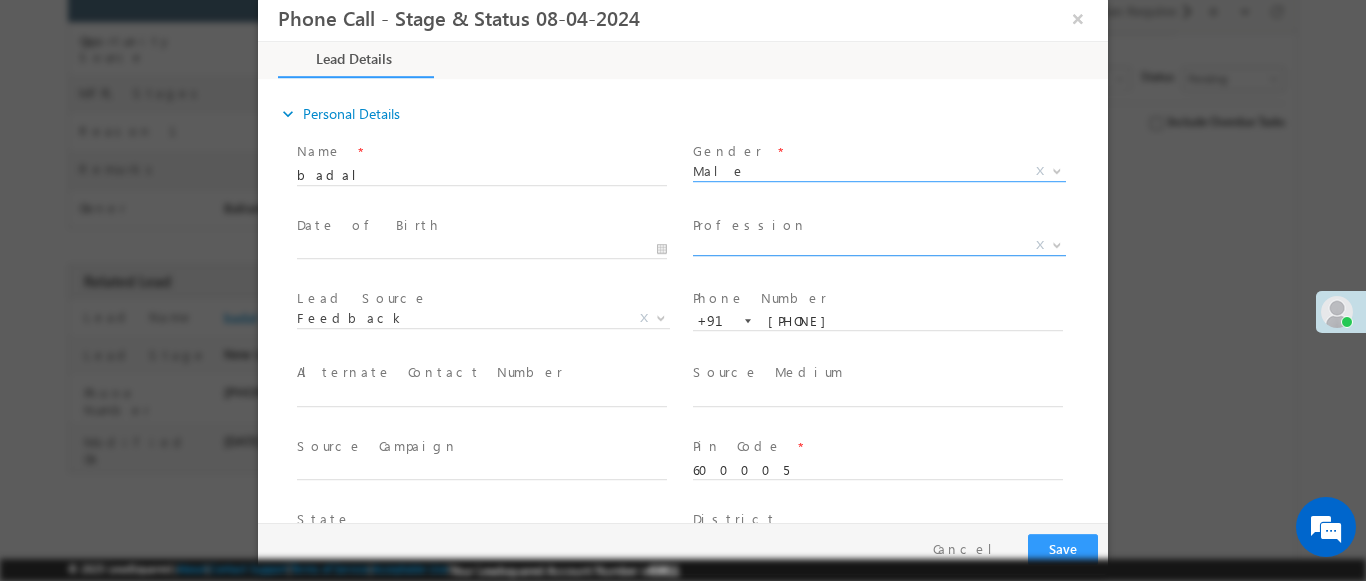 scroll, scrollTop: 3, scrollLeft: 0, axis: vertical 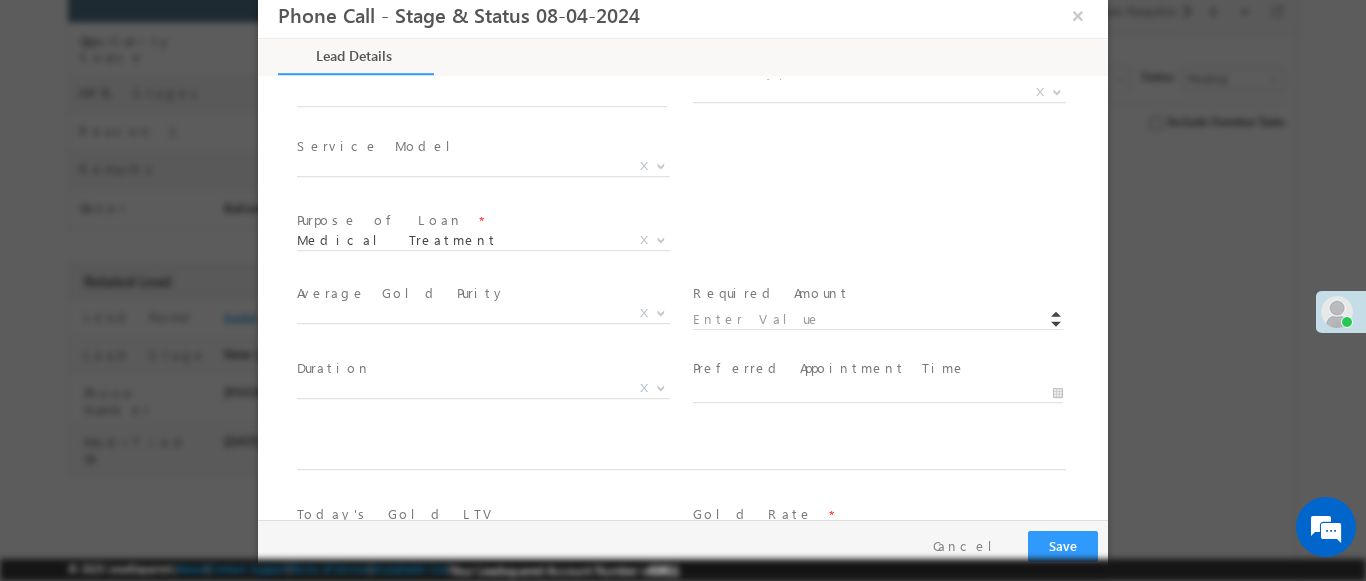 click at bounding box center [1057, 91] 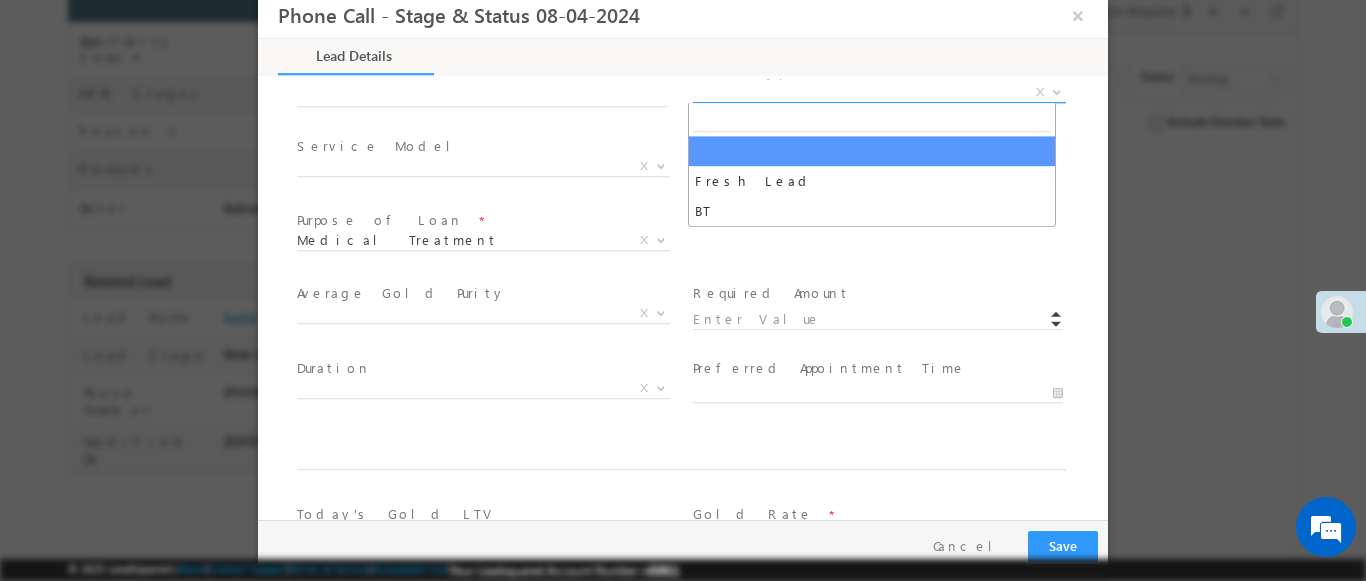 select on "Fresh Lead" 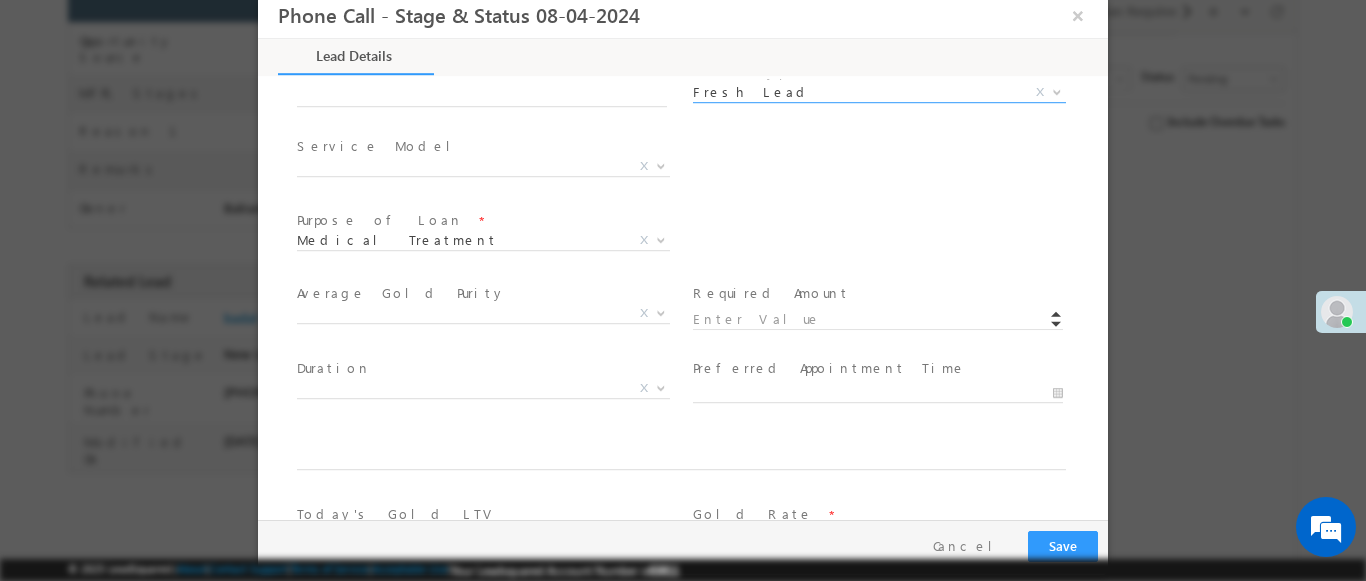 click at bounding box center [661, 165] 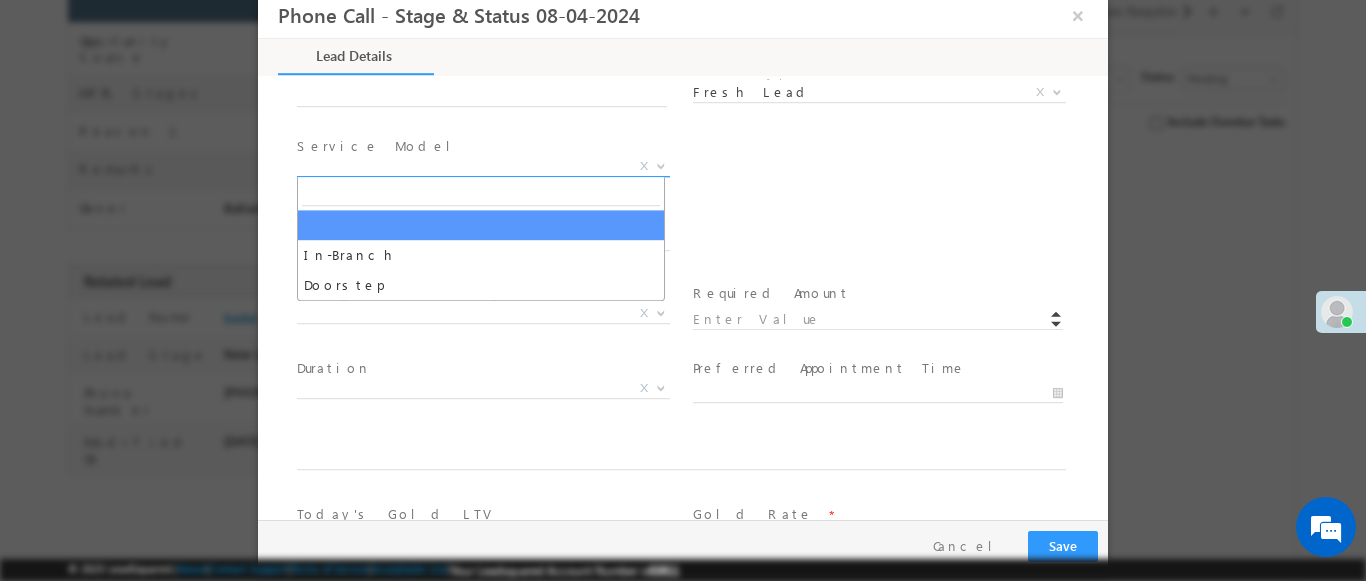 select on "In-Branch" 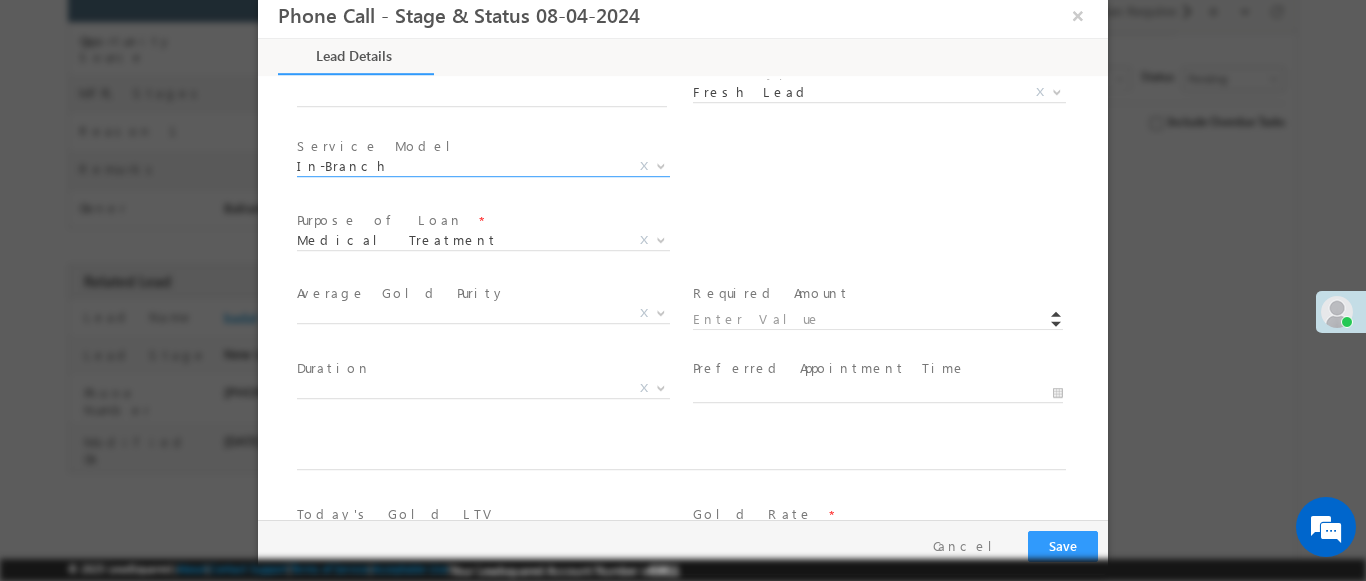 scroll, scrollTop: 1168, scrollLeft: 0, axis: vertical 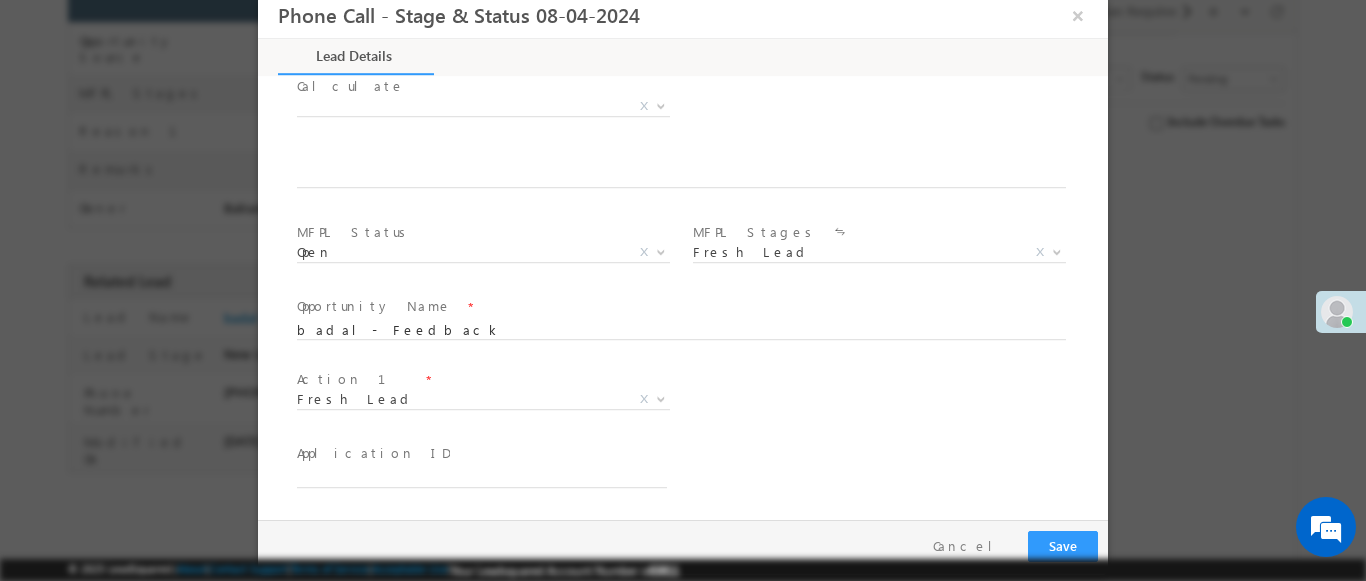 click at bounding box center [661, 398] 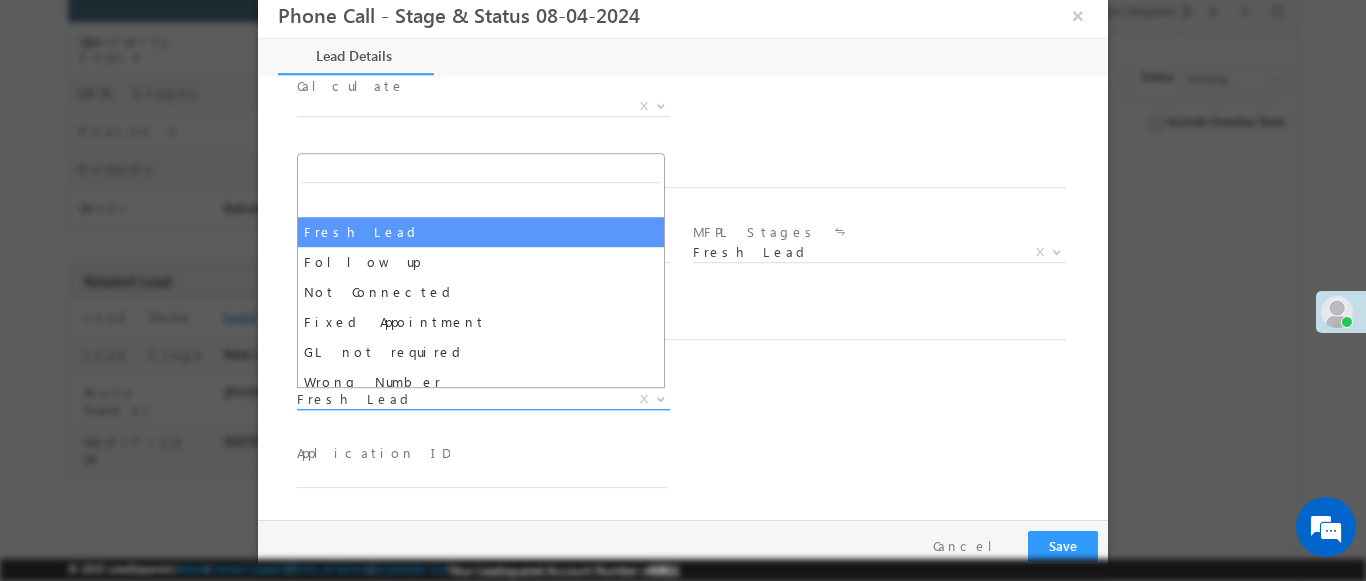 select on "Fixed Appointment" 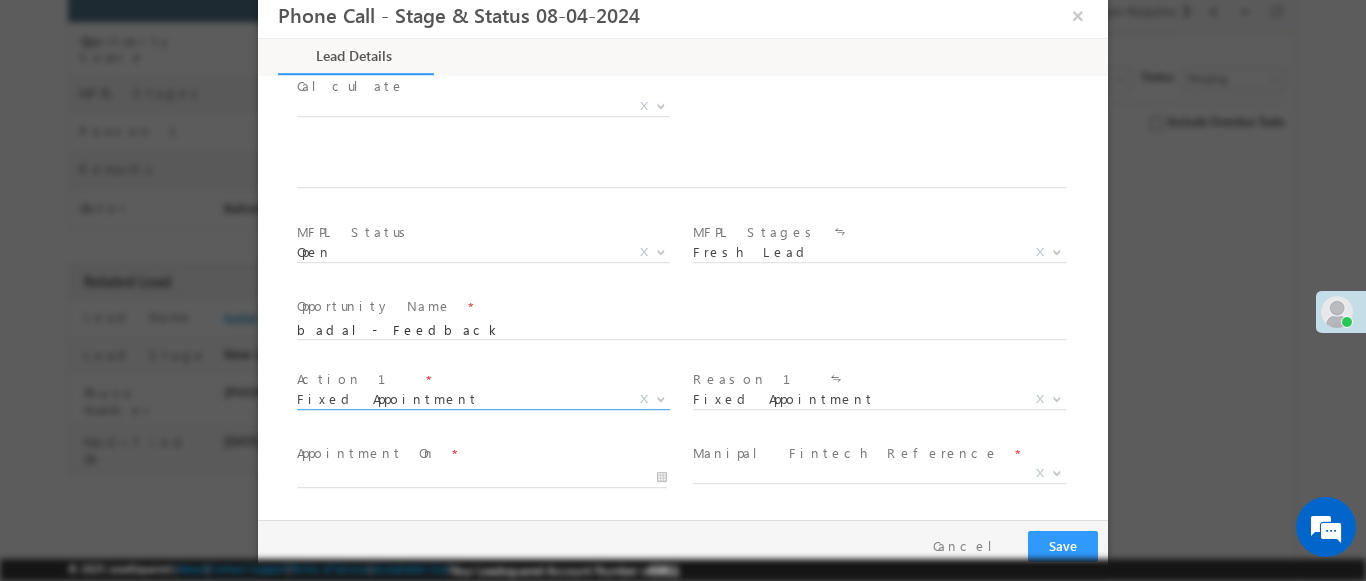 scroll, scrollTop: 3, scrollLeft: 0, axis: vertical 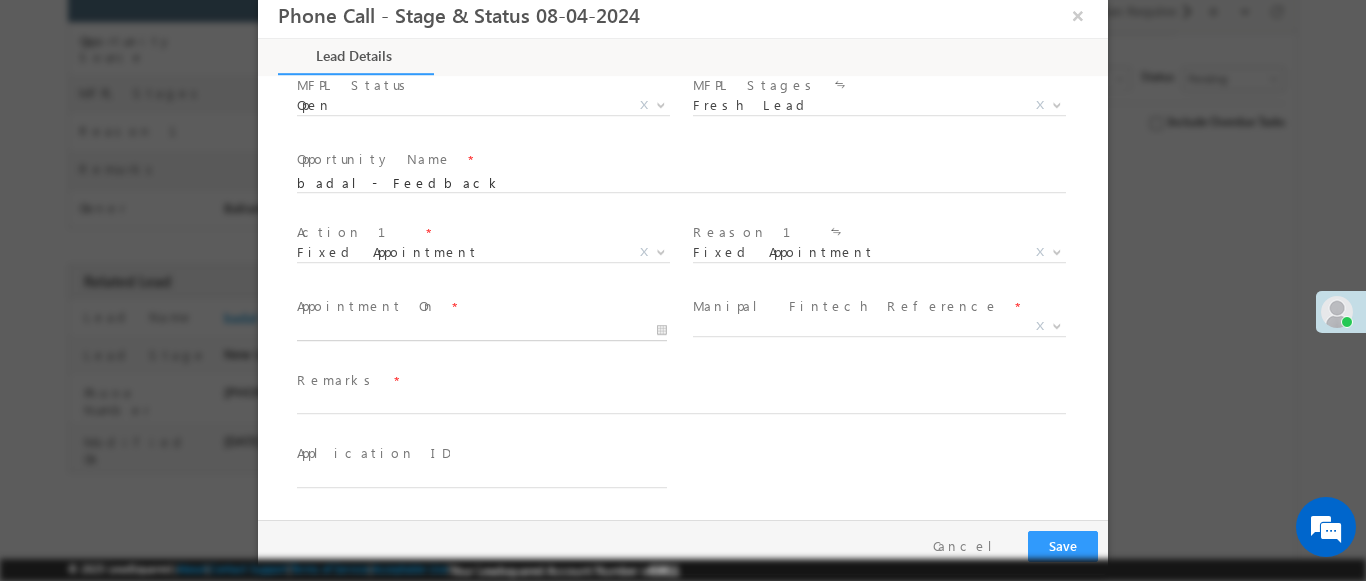 click at bounding box center (482, 331) 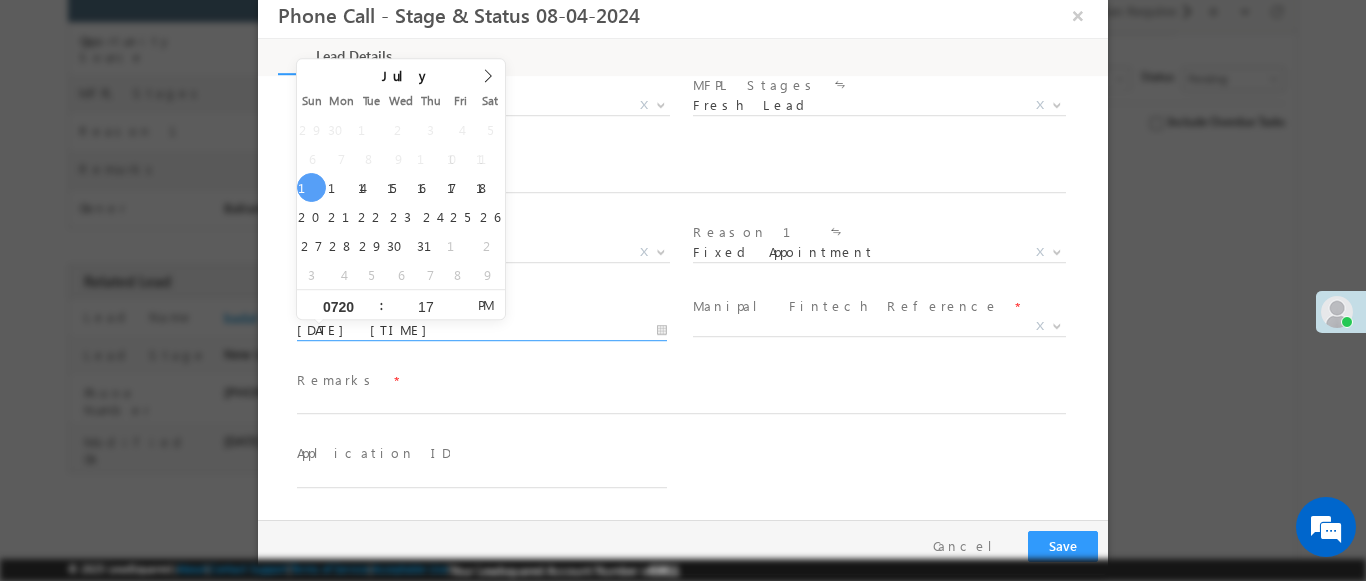 type on "0720" 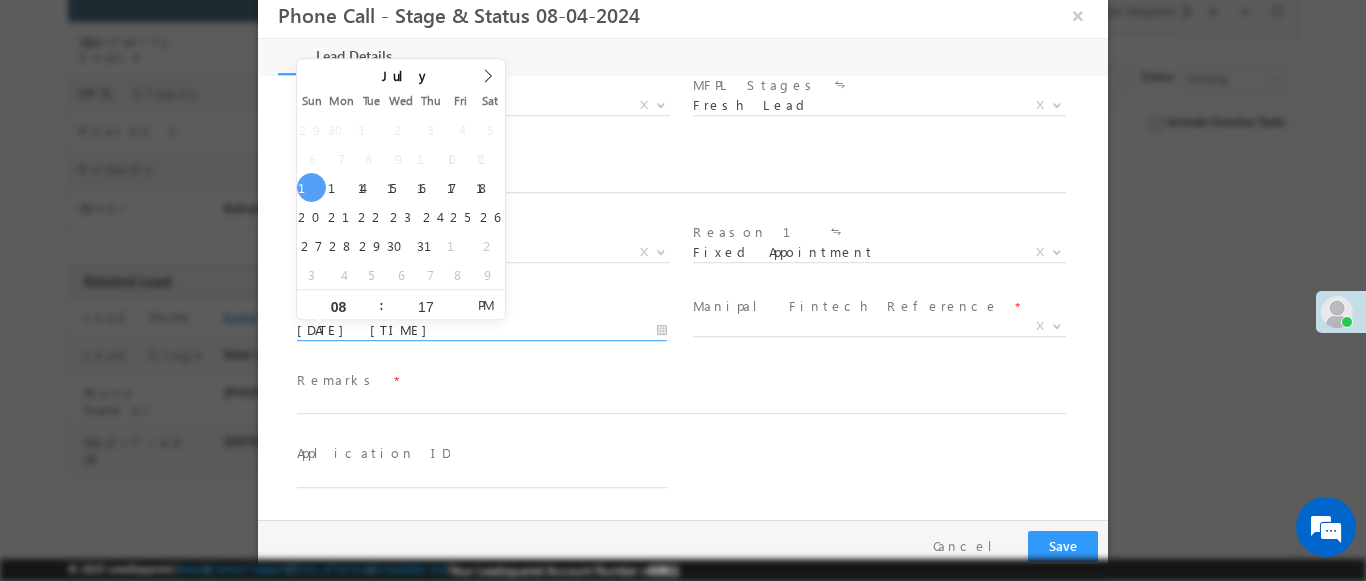 click at bounding box center (1057, 325) 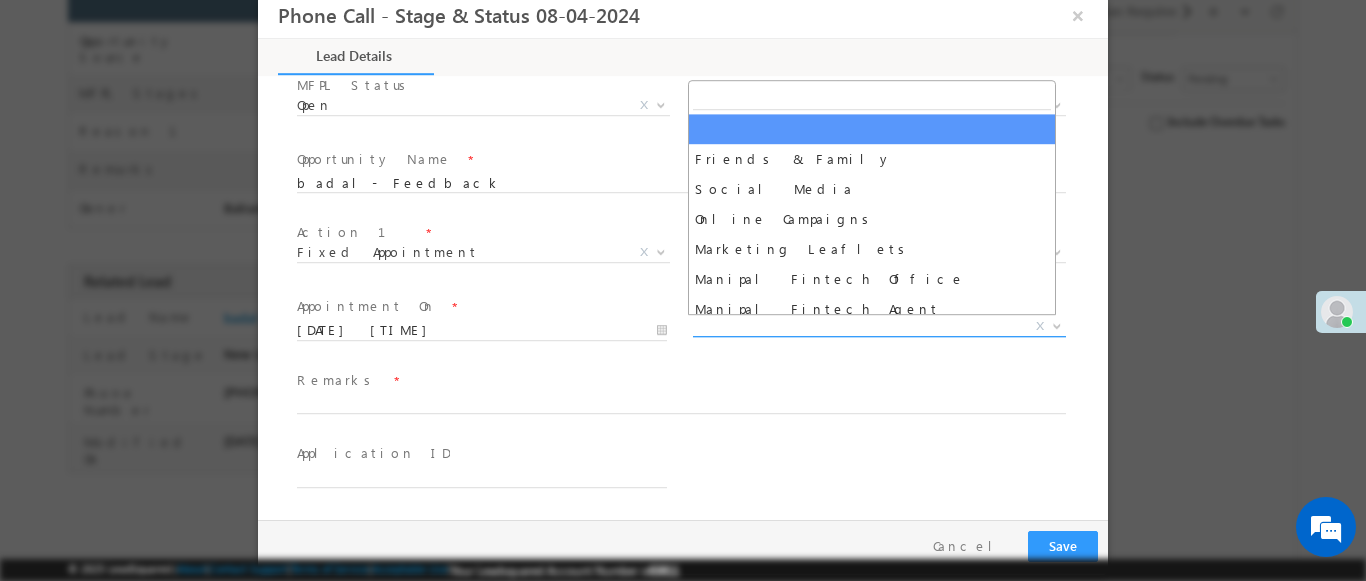 select on "Friends & Family" 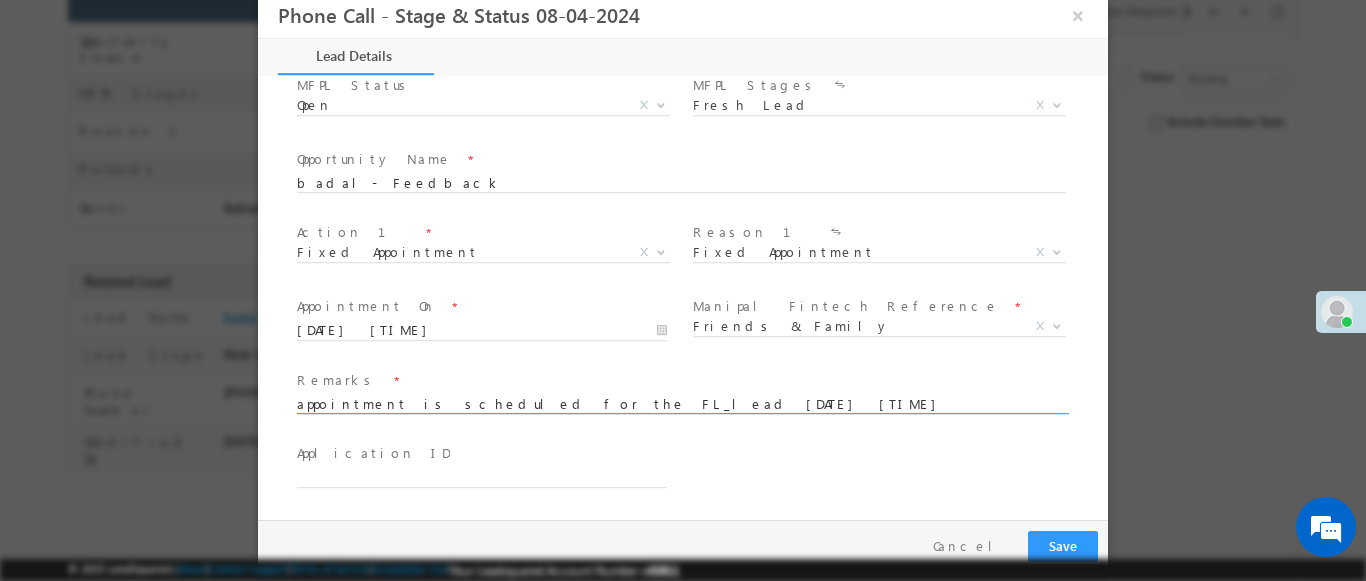 type on "appointment is scheduled for the FL_lead 2025-07-13 19:17:03" 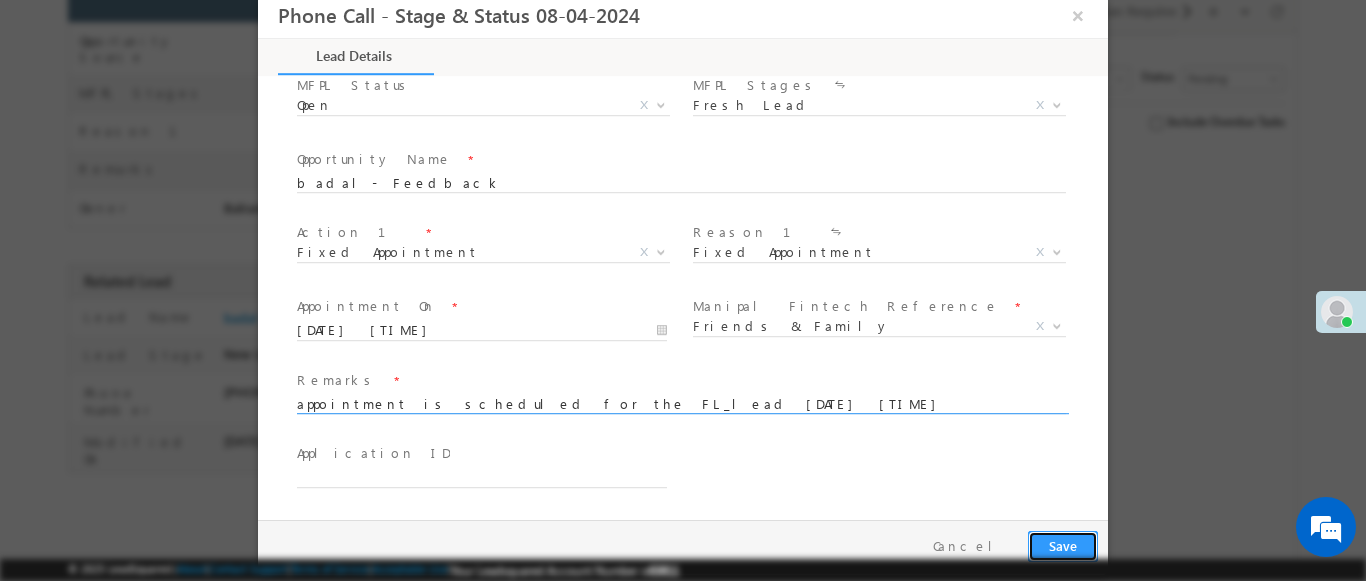 click on "Save" at bounding box center [1063, 546] 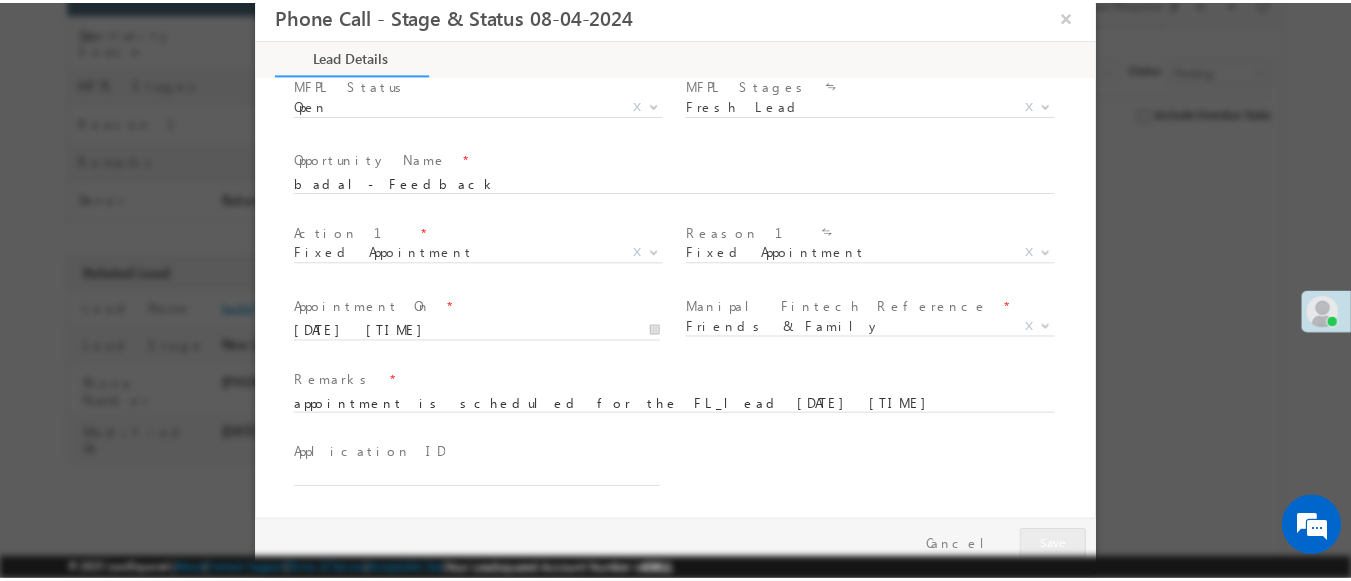 scroll, scrollTop: 235, scrollLeft: 0, axis: vertical 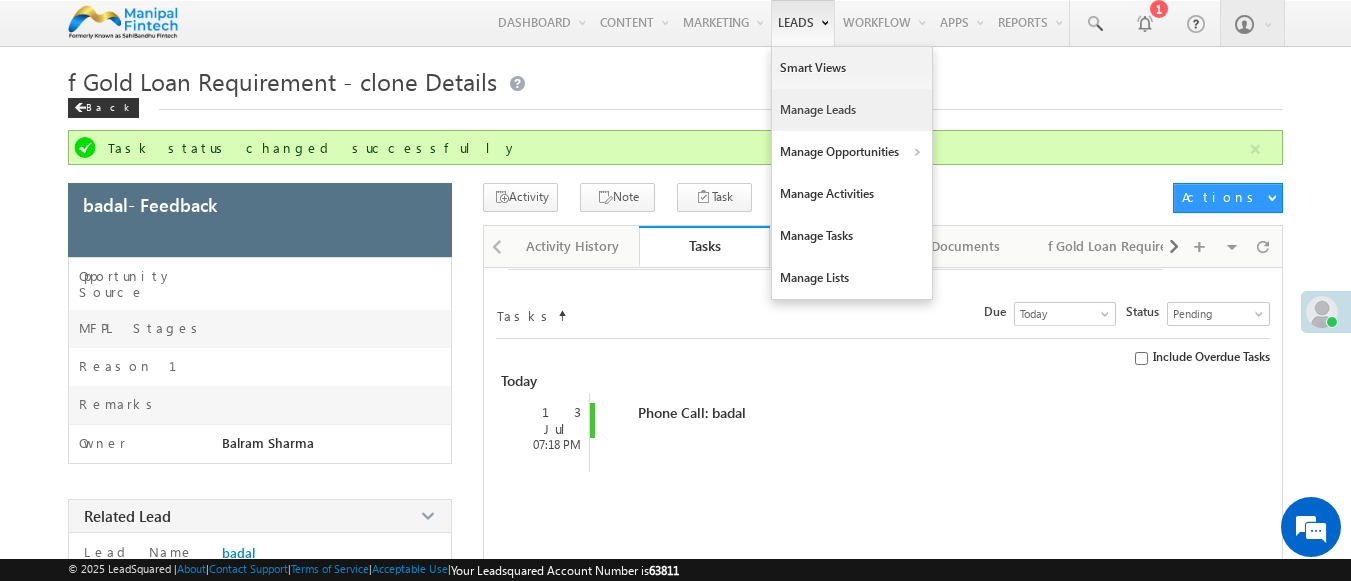 click on "Manage Leads" at bounding box center [852, 110] 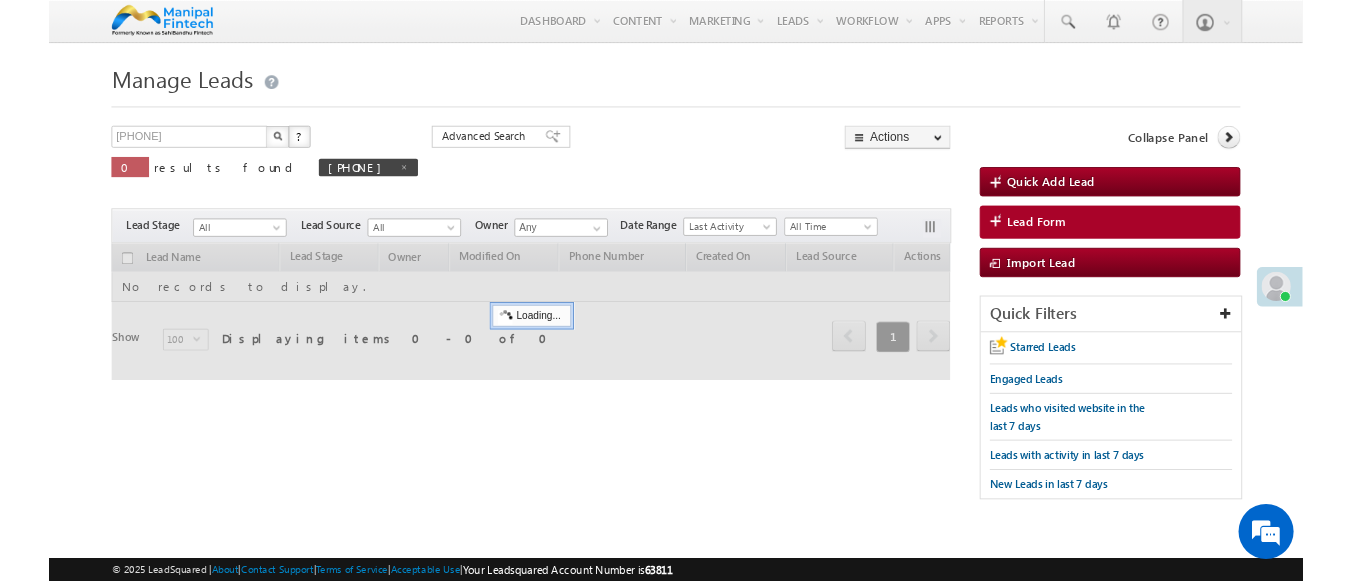 scroll, scrollTop: 0, scrollLeft: 0, axis: both 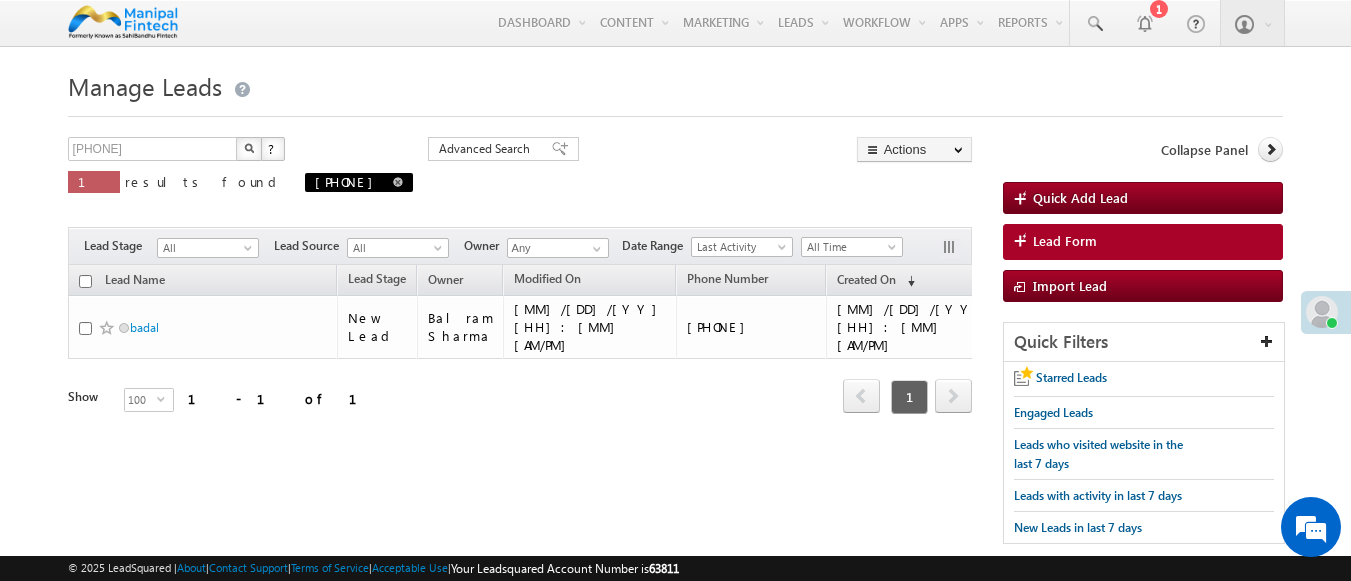 click at bounding box center [398, 182] 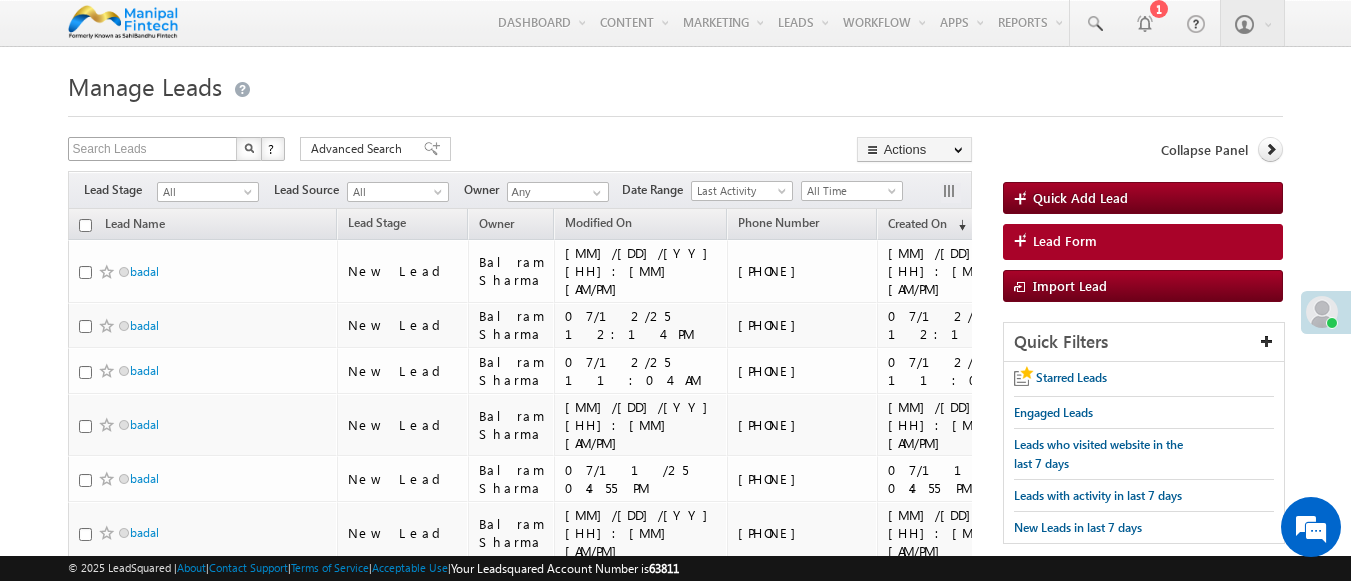 scroll, scrollTop: 0, scrollLeft: 0, axis: both 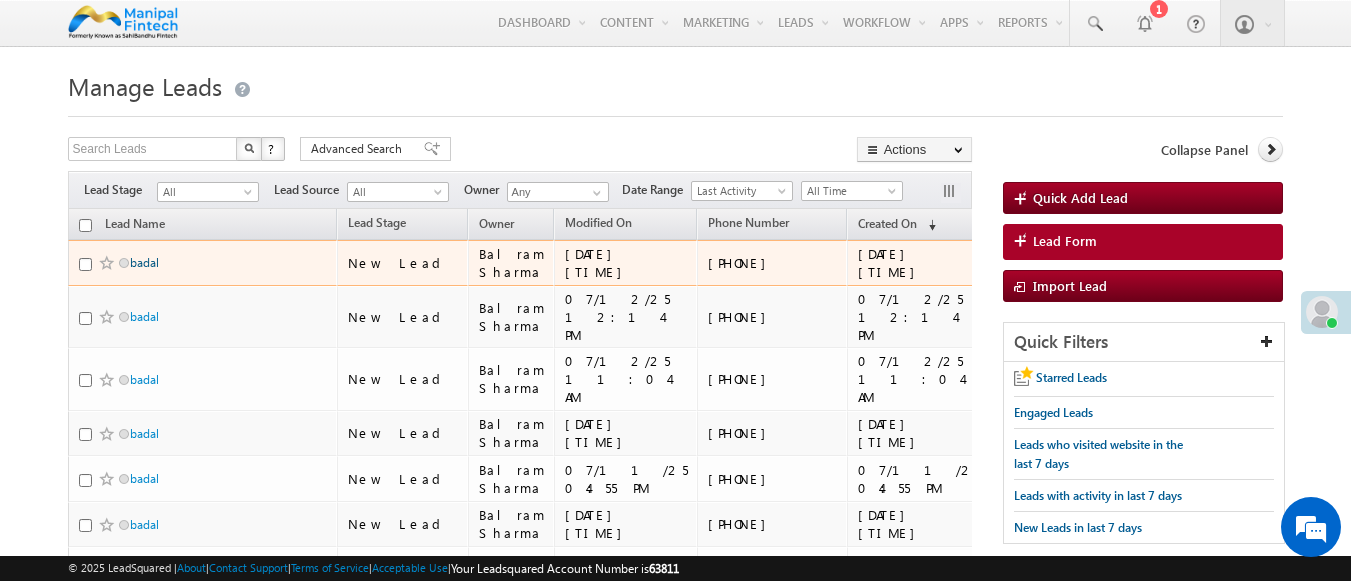 click on "badal" at bounding box center [144, 262] 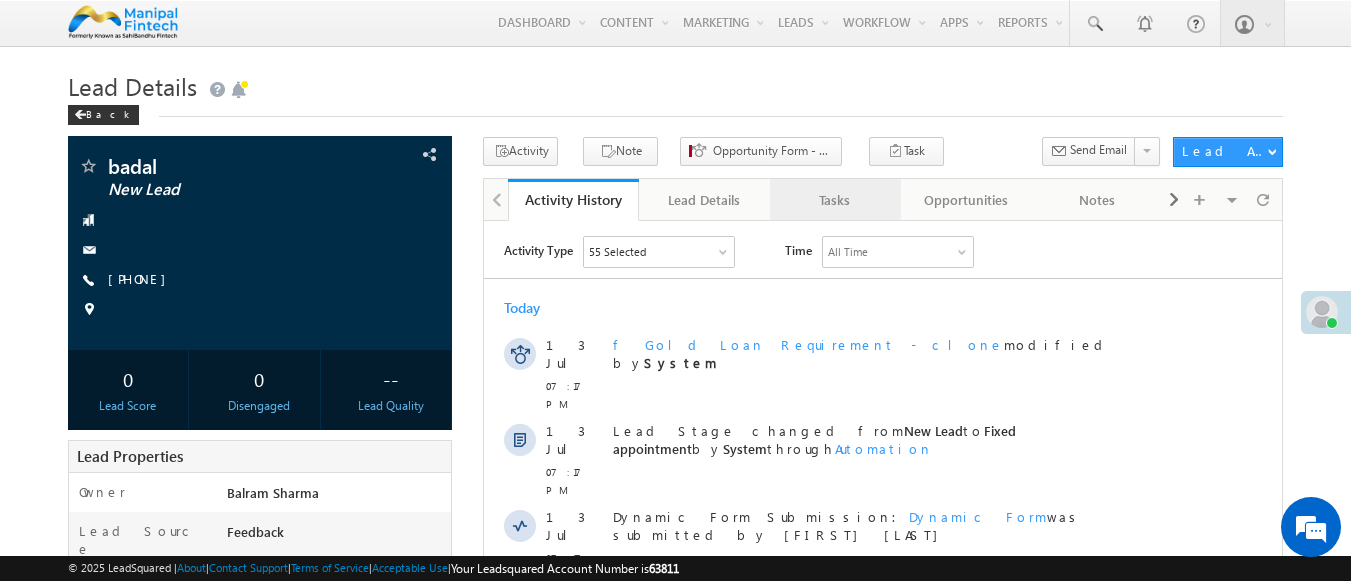 scroll, scrollTop: 0, scrollLeft: 0, axis: both 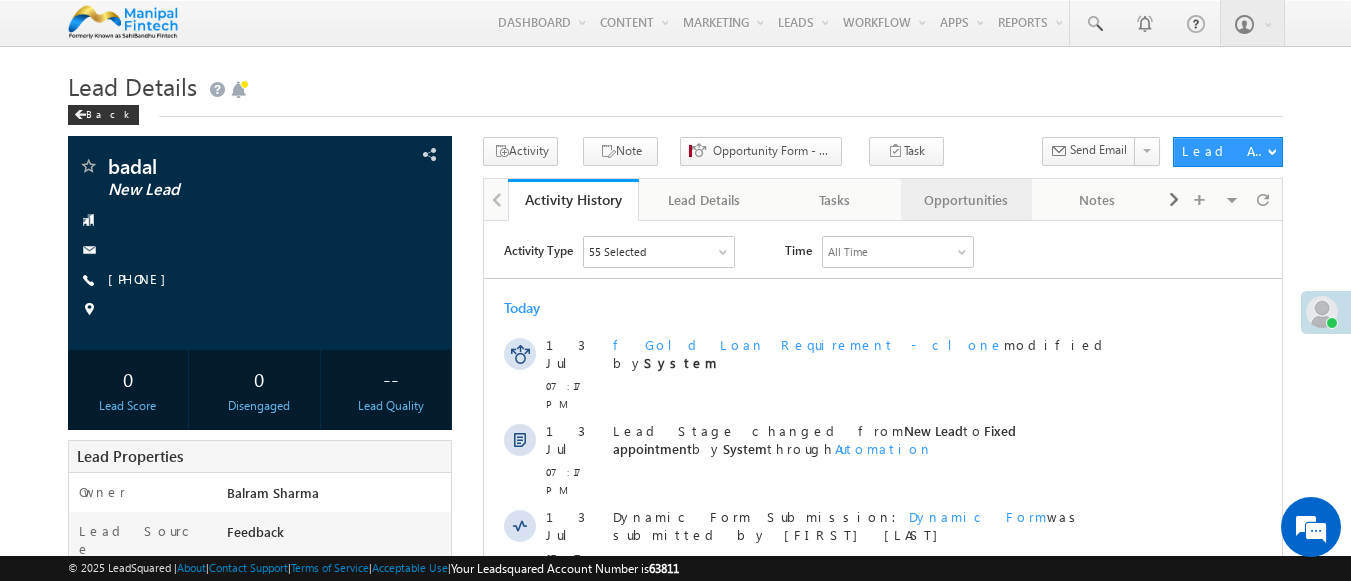 click on "Opportunities" at bounding box center (965, 200) 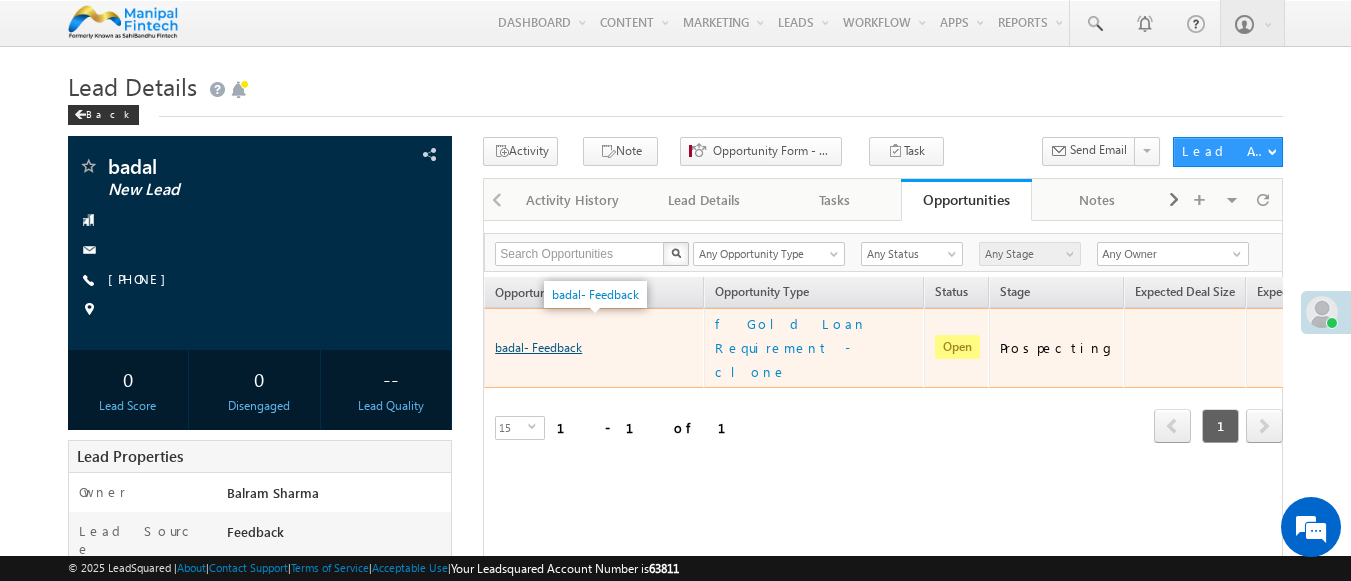 click on "badal- Feedback" at bounding box center (538, 347) 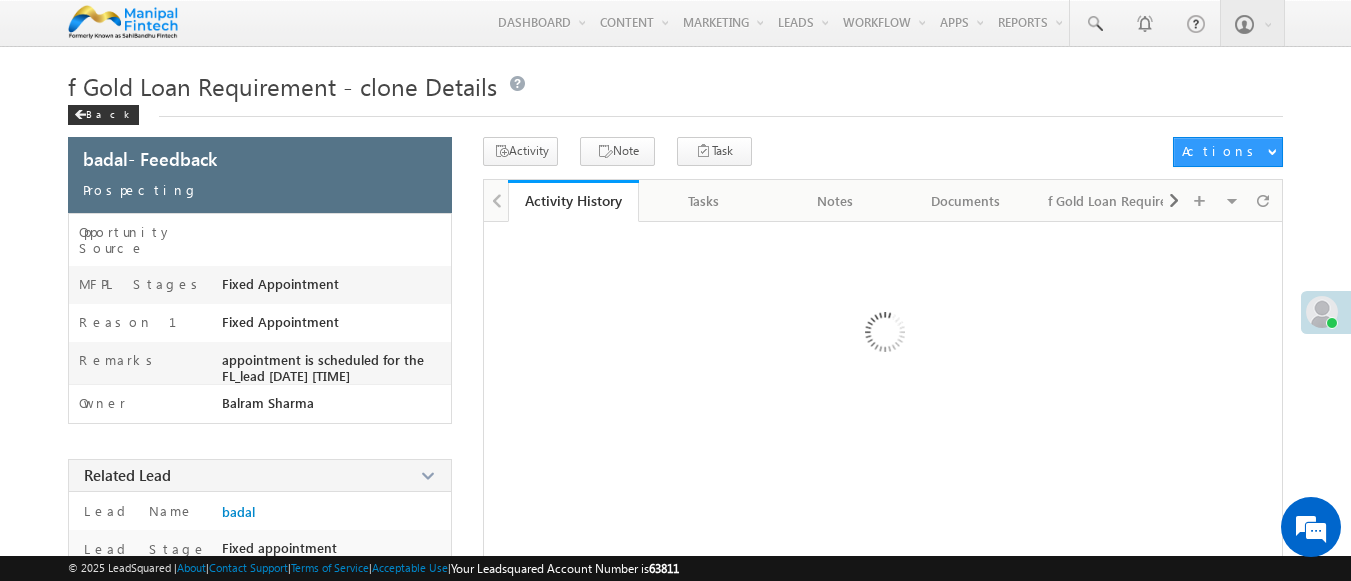scroll, scrollTop: 0, scrollLeft: 0, axis: both 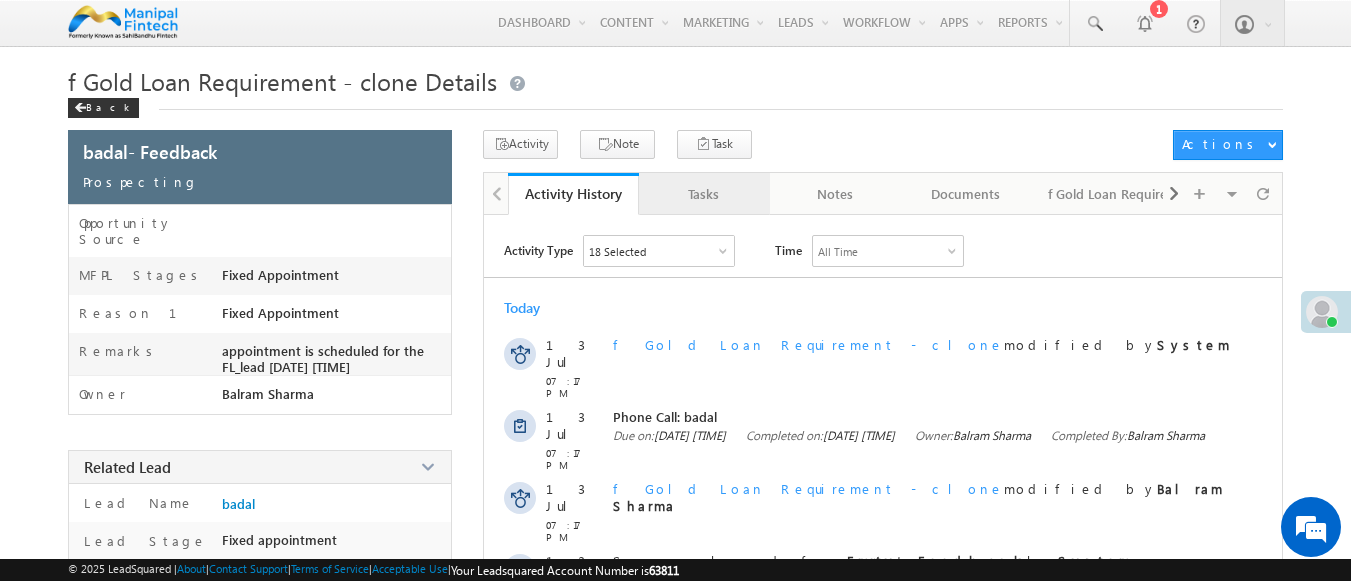 click on "Tasks" at bounding box center [703, 194] 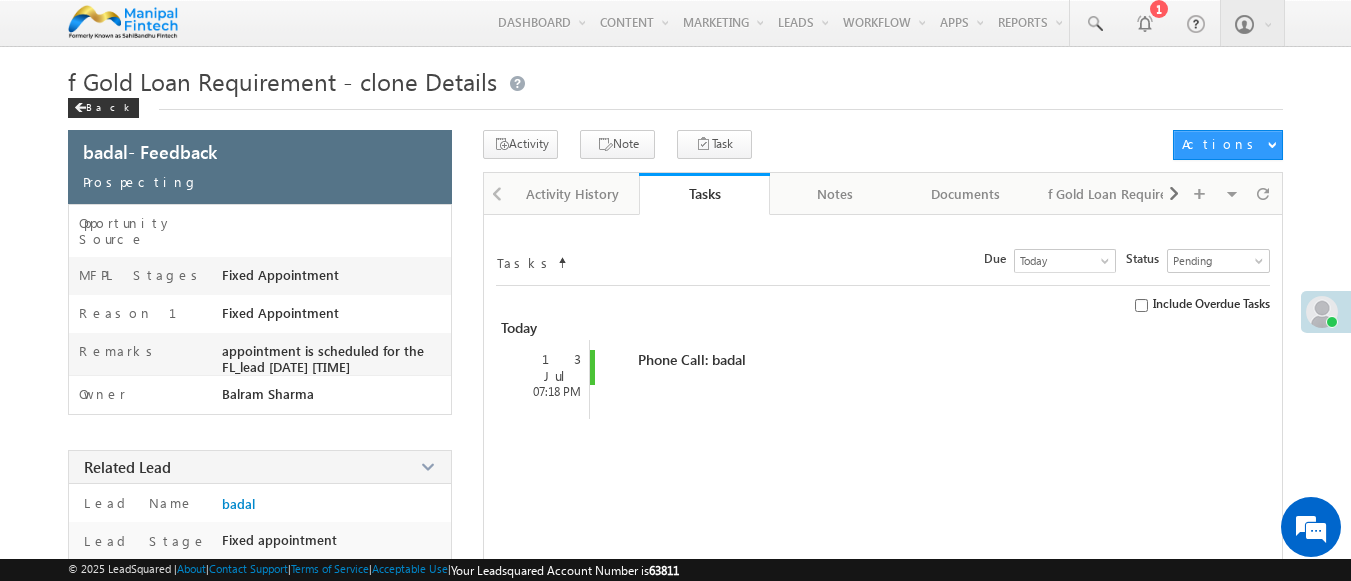 scroll, scrollTop: 0, scrollLeft: 0, axis: both 